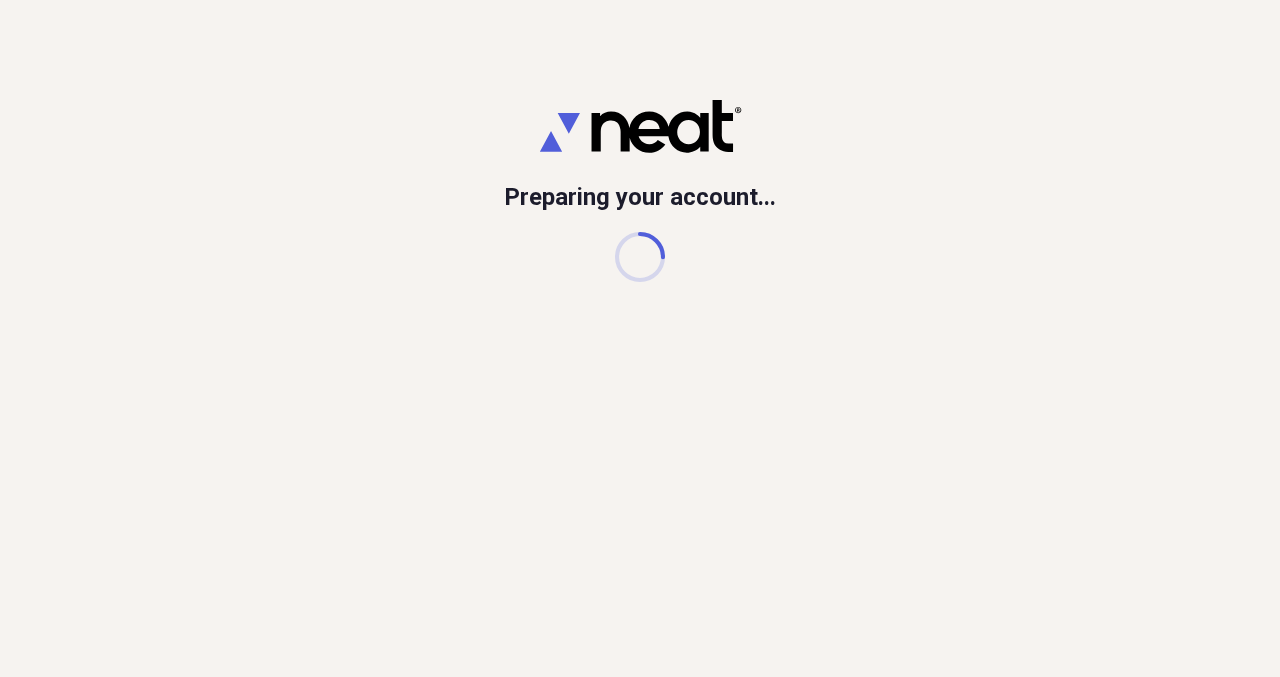 scroll, scrollTop: 0, scrollLeft: 0, axis: both 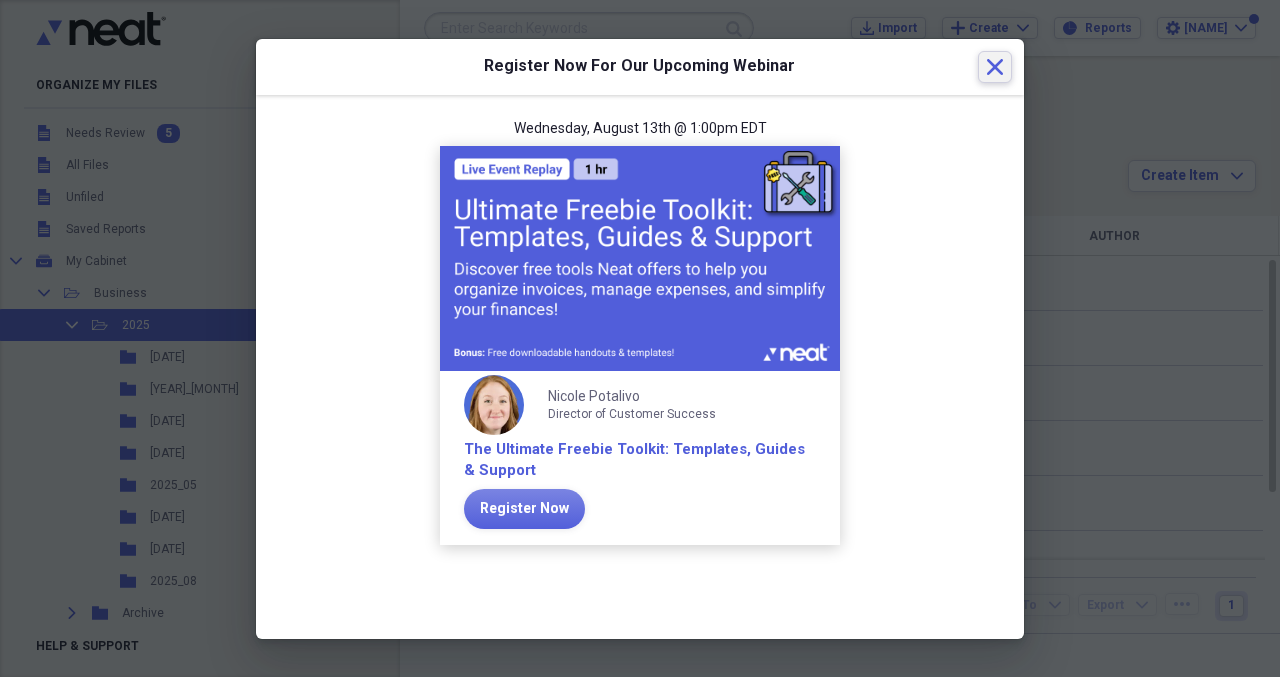 click 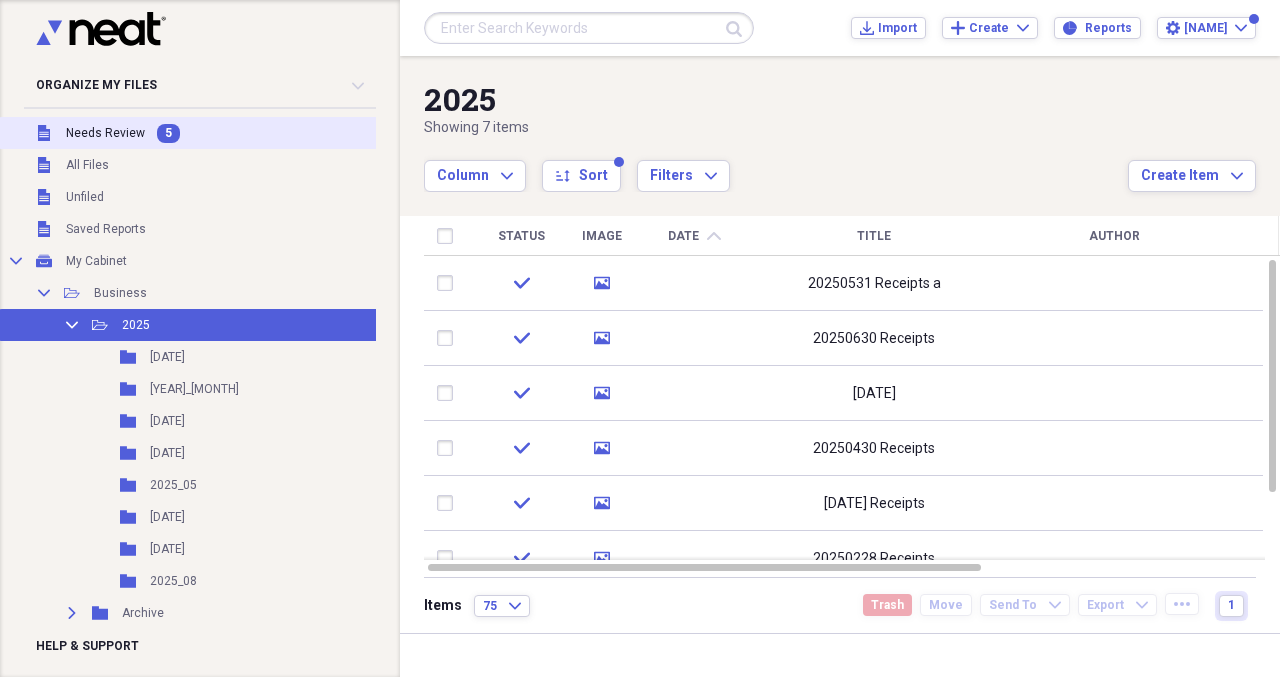 click on "5" at bounding box center (168, 133) 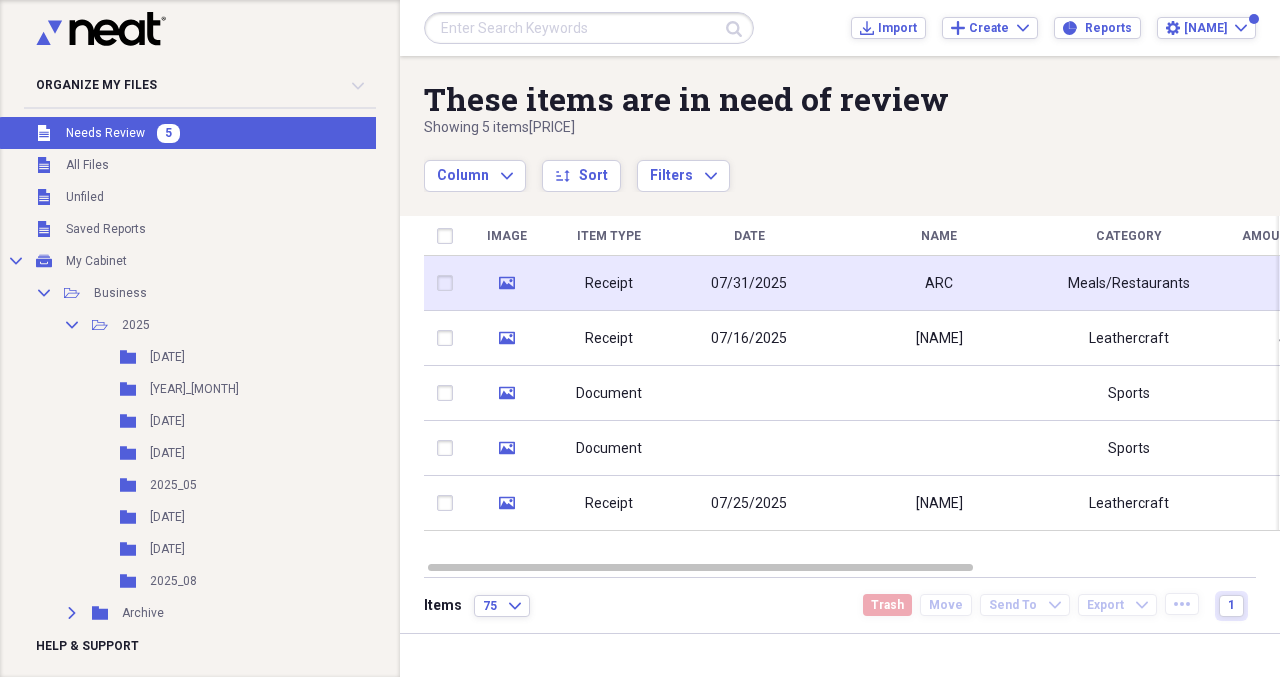 click on "07/31/2025" at bounding box center (749, 284) 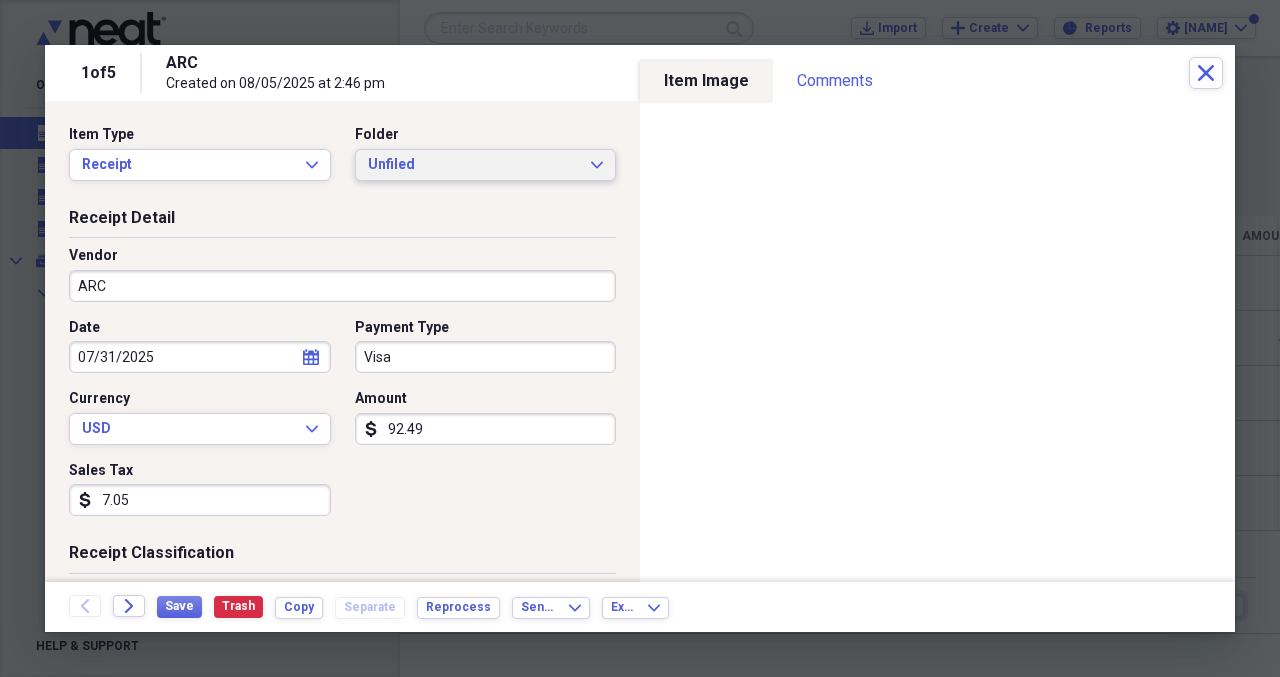 click on "Expand" 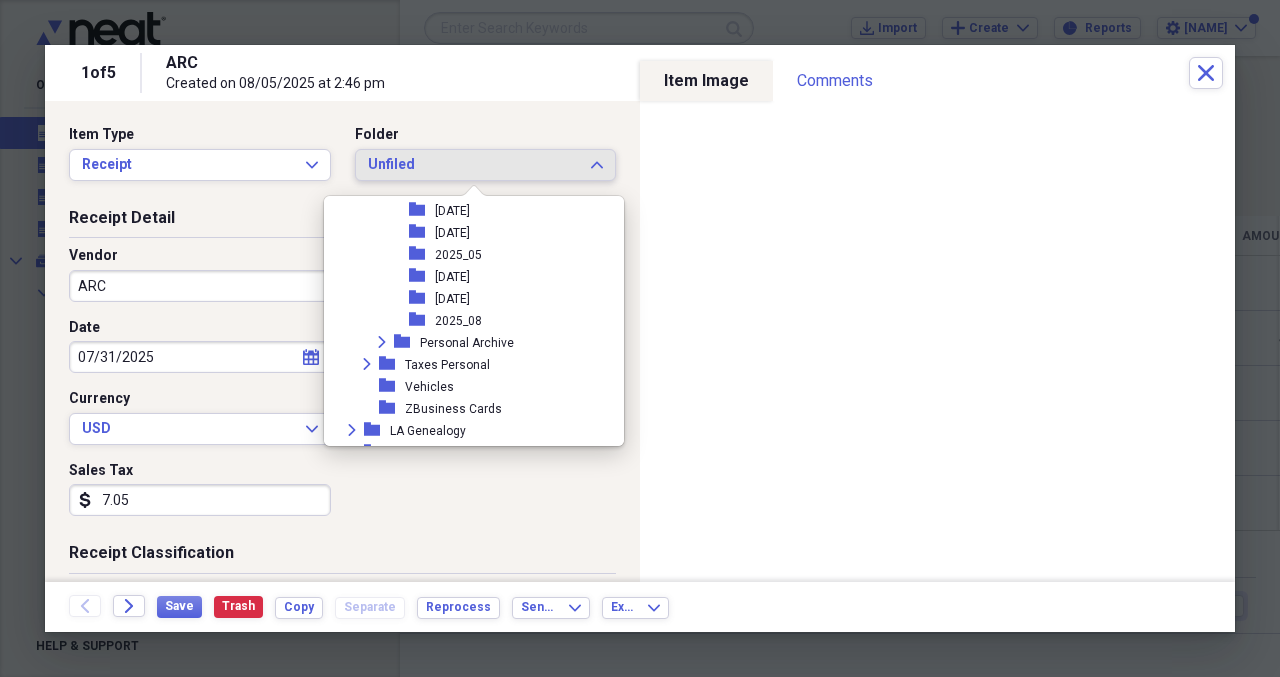scroll, scrollTop: 800, scrollLeft: 0, axis: vertical 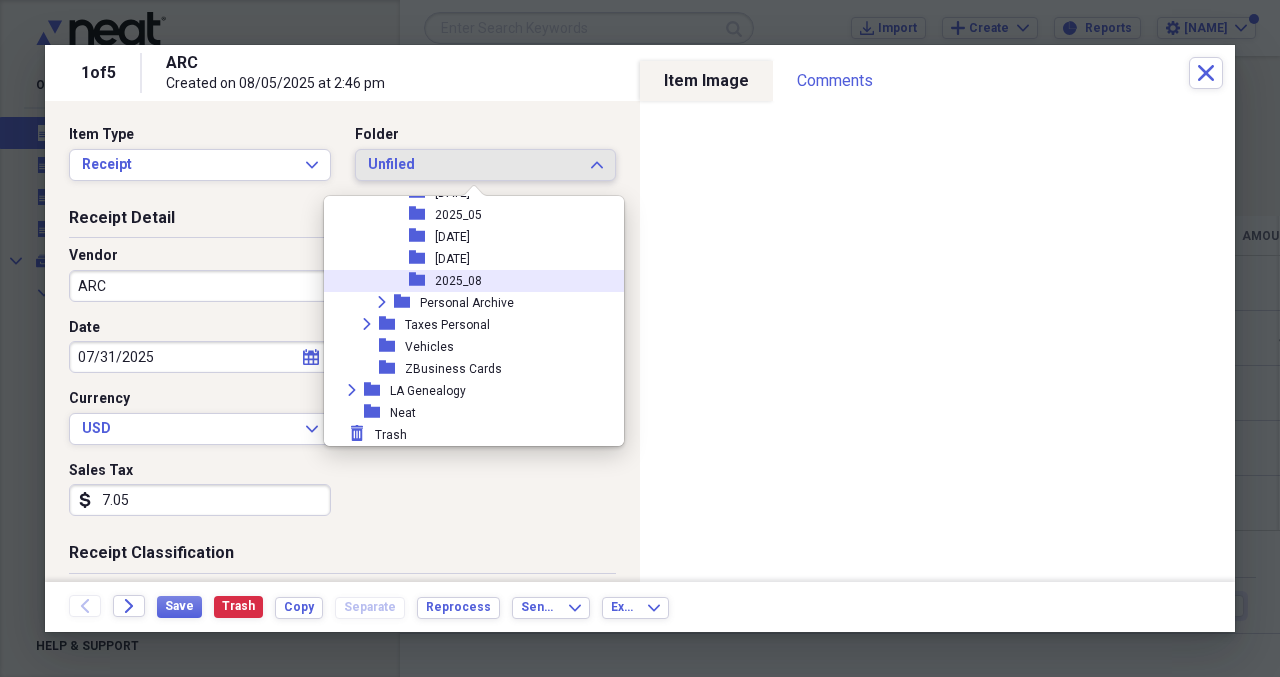 click on "2025_08" at bounding box center [458, 281] 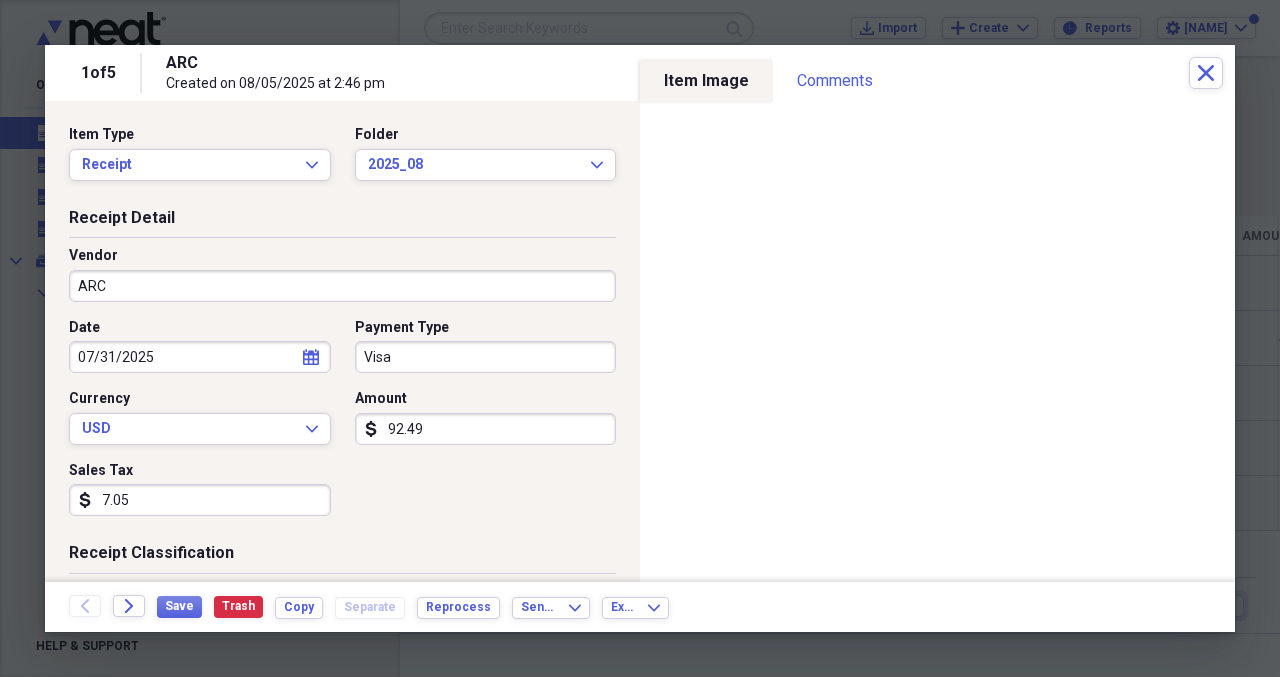 click on "ARC" at bounding box center [342, 286] 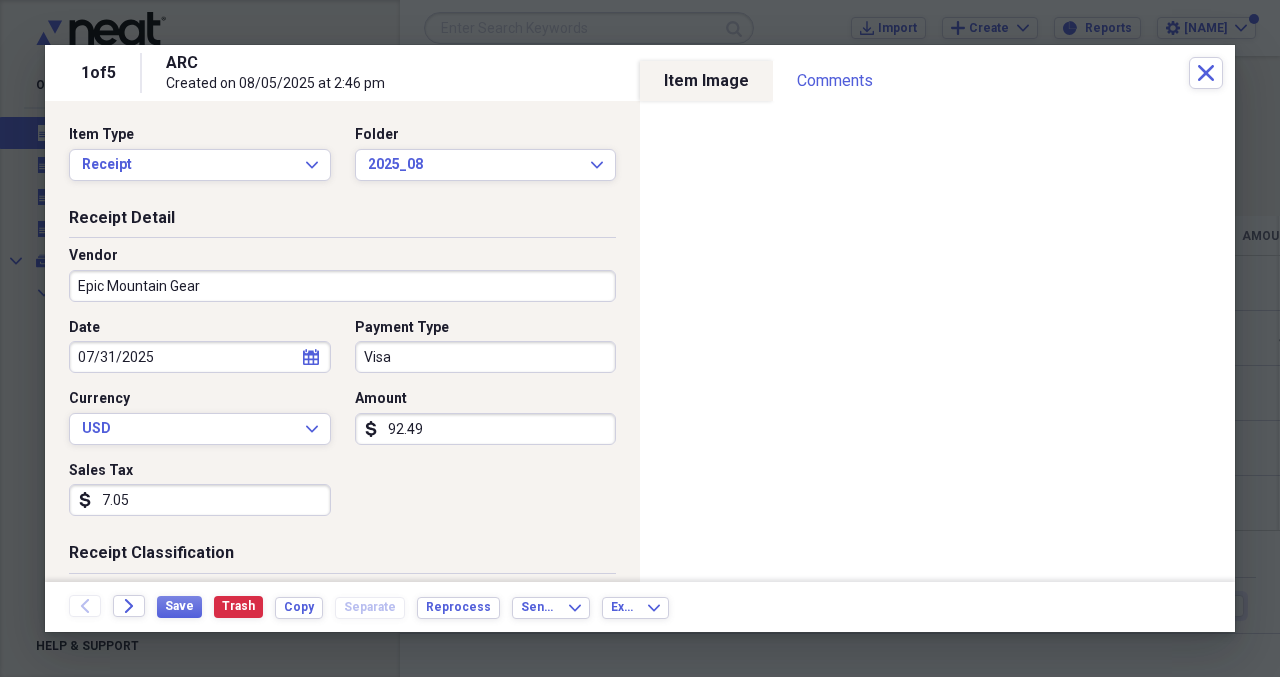 type on "Epic Mountain Gear" 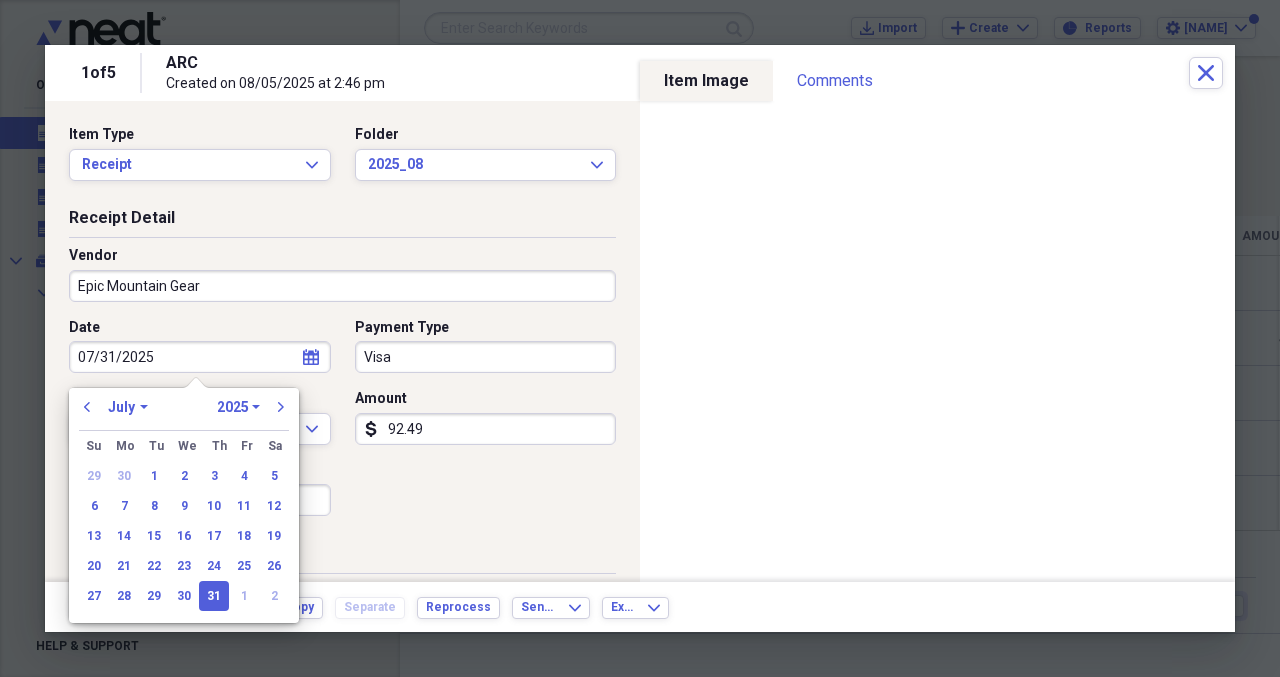 click on "Visa" at bounding box center [486, 357] 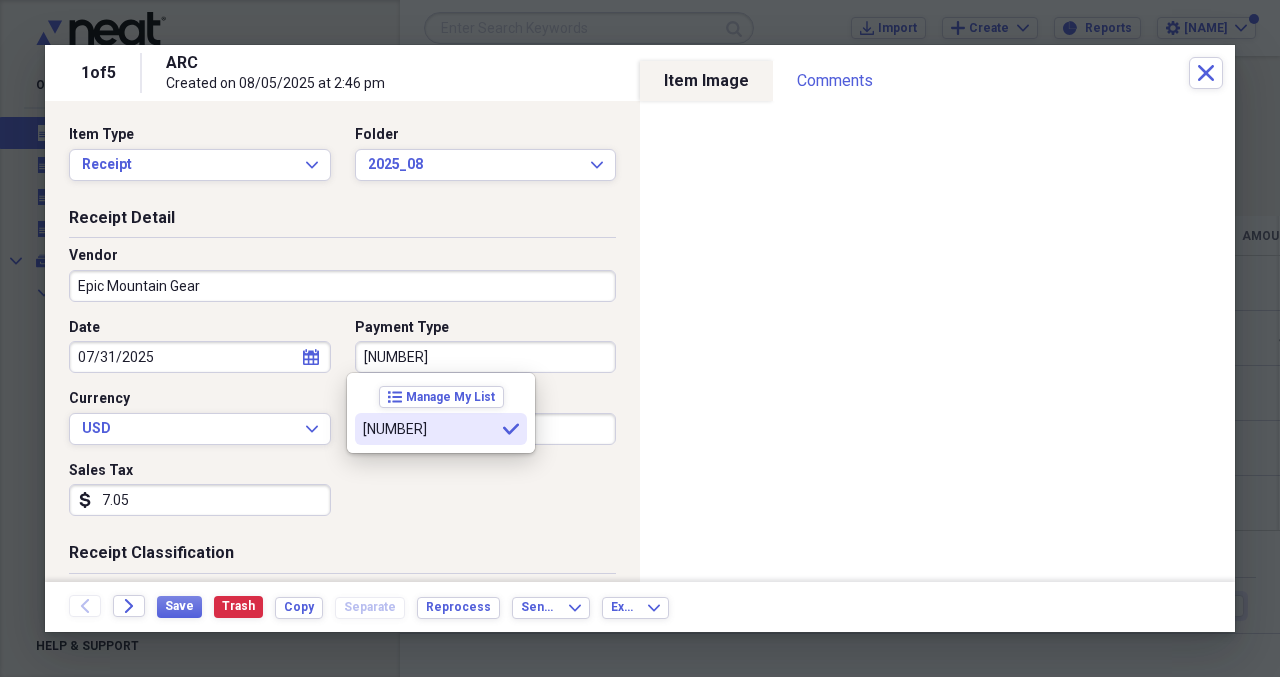 type on "[NUMBER]" 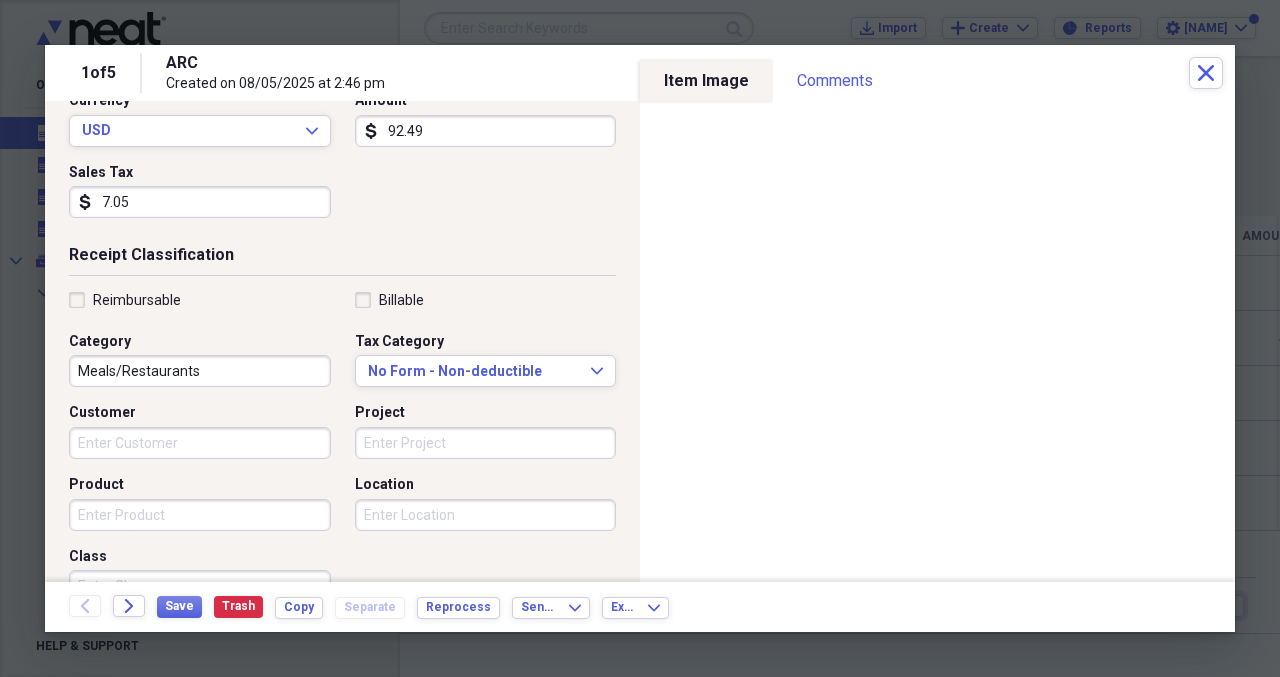 scroll, scrollTop: 300, scrollLeft: 0, axis: vertical 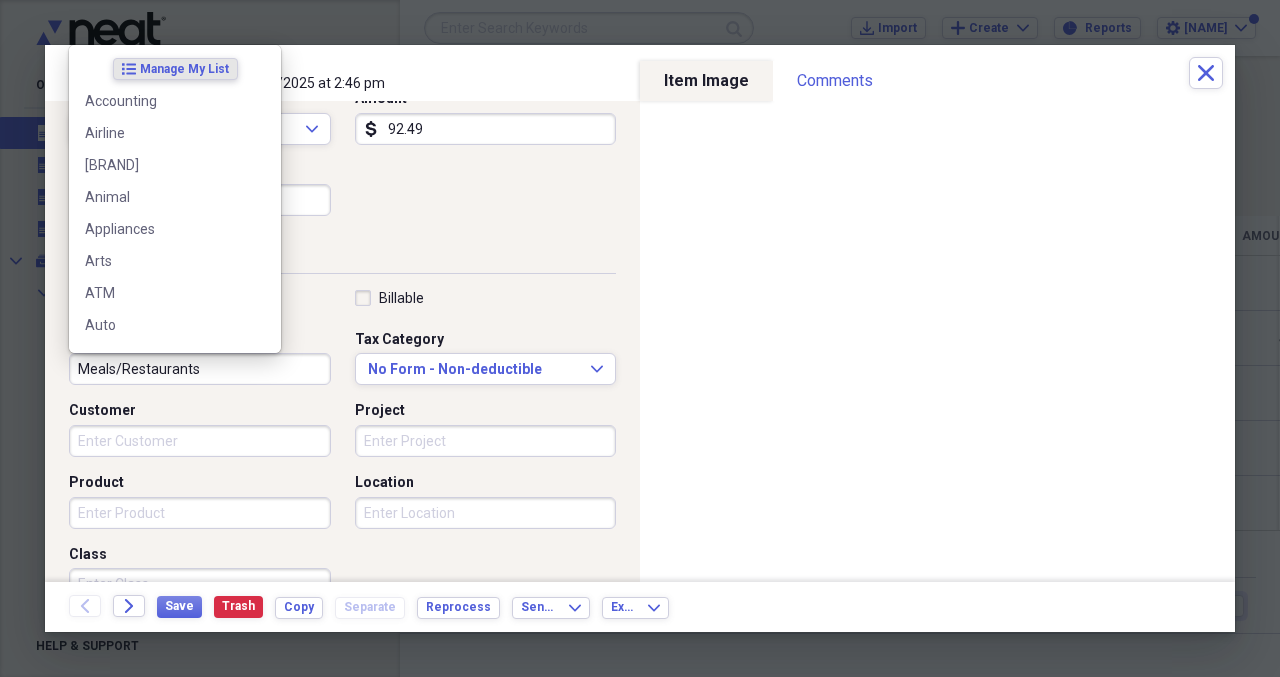 click on "Meals/Restaurants" at bounding box center [200, 369] 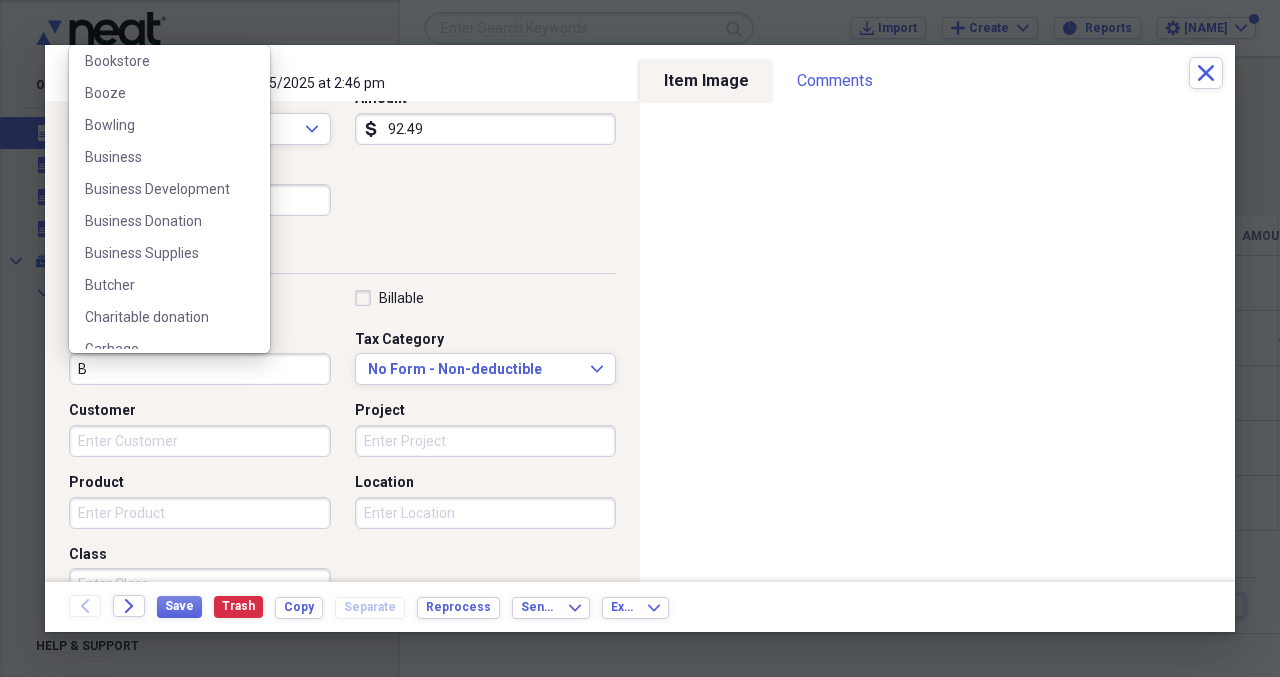 scroll, scrollTop: 0, scrollLeft: 0, axis: both 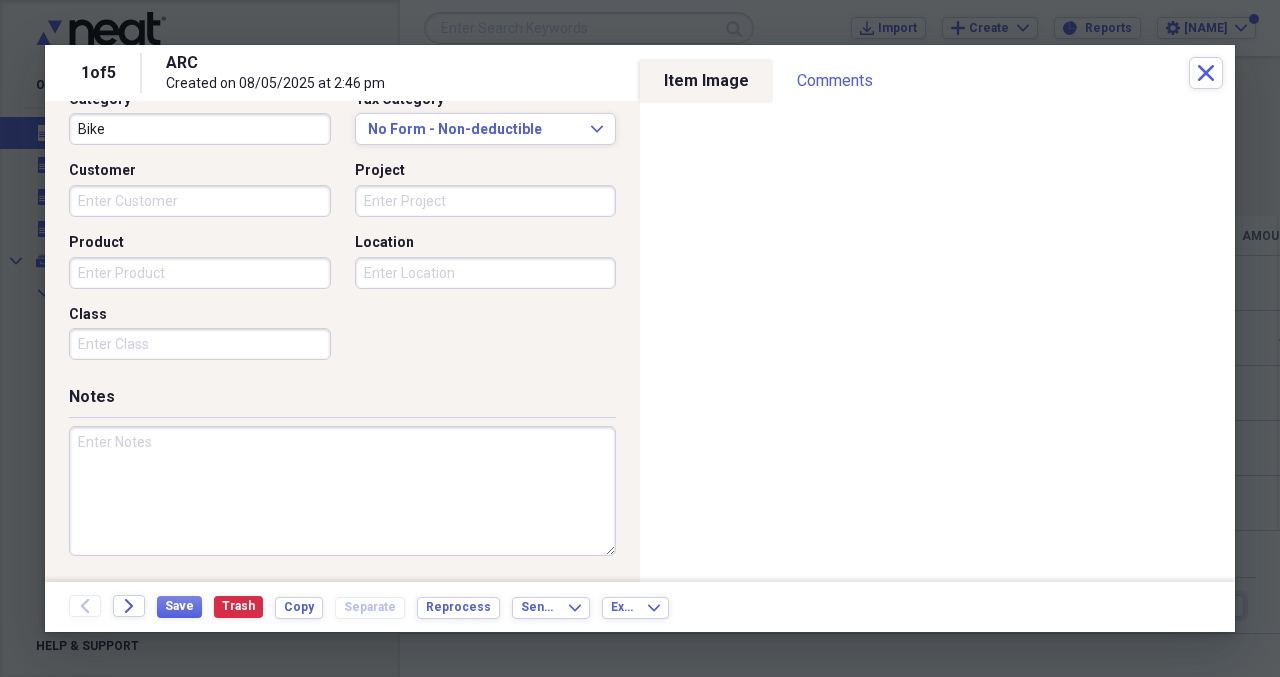 type on "Bike" 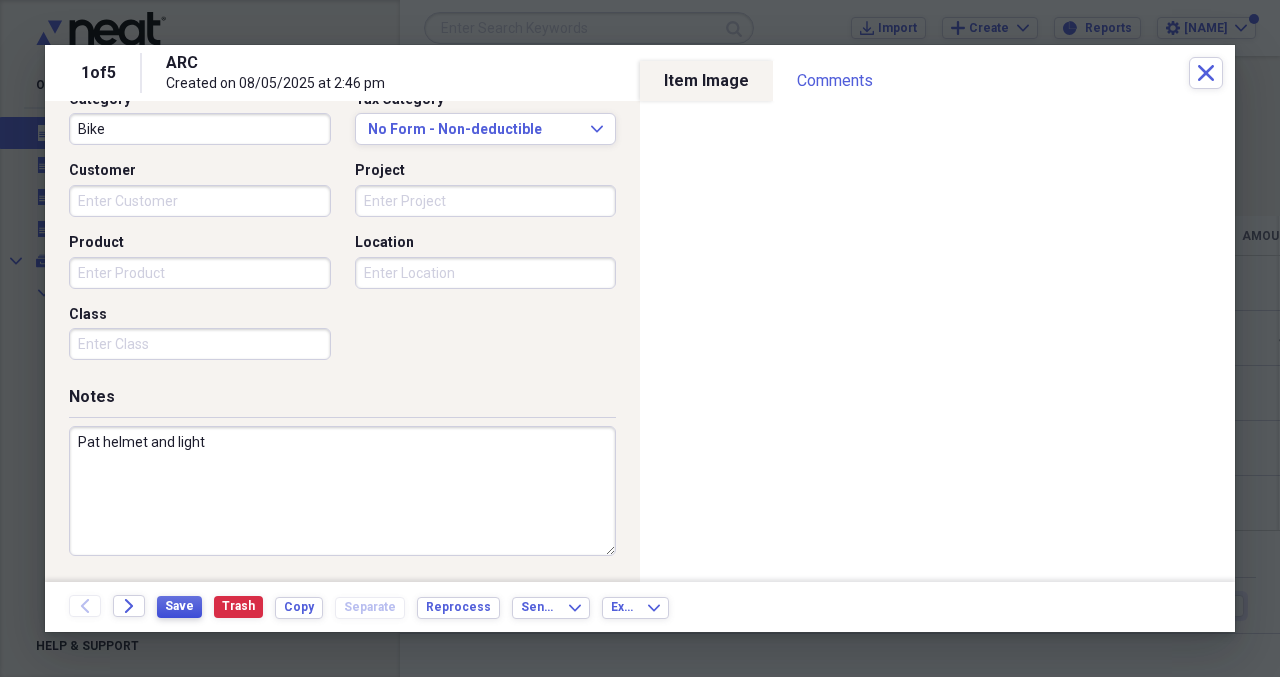 type on "Pat helmet and light" 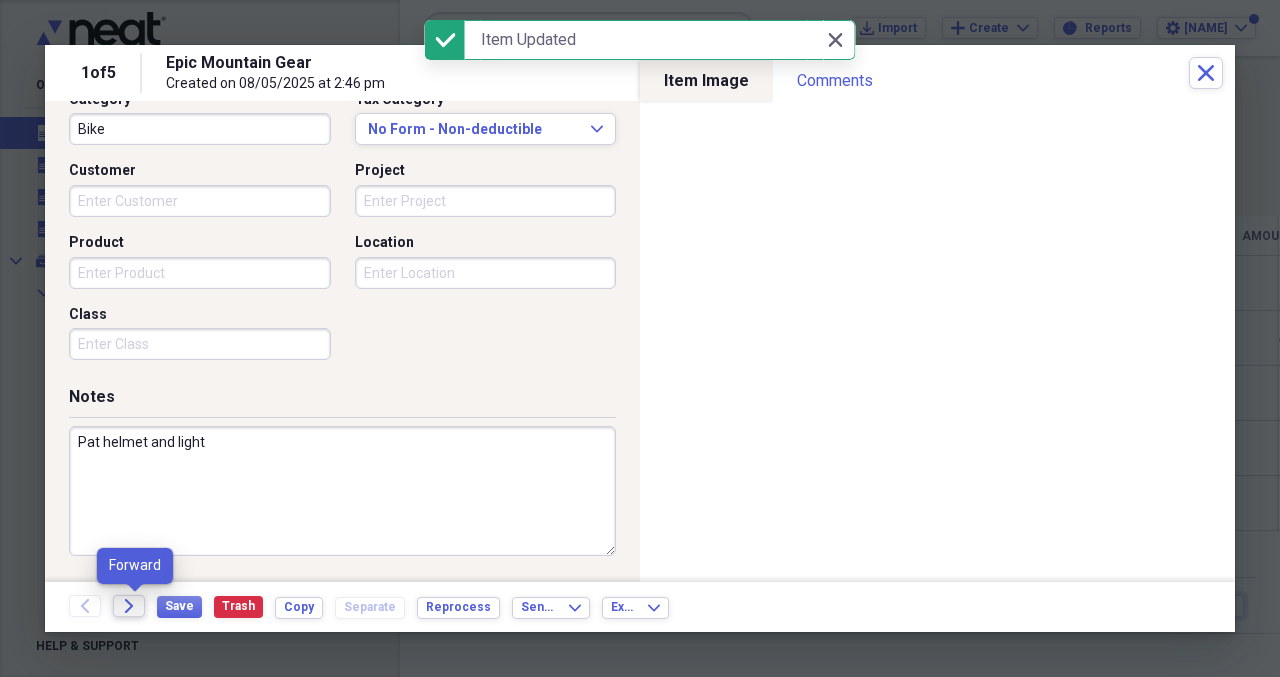 click on "Forward" 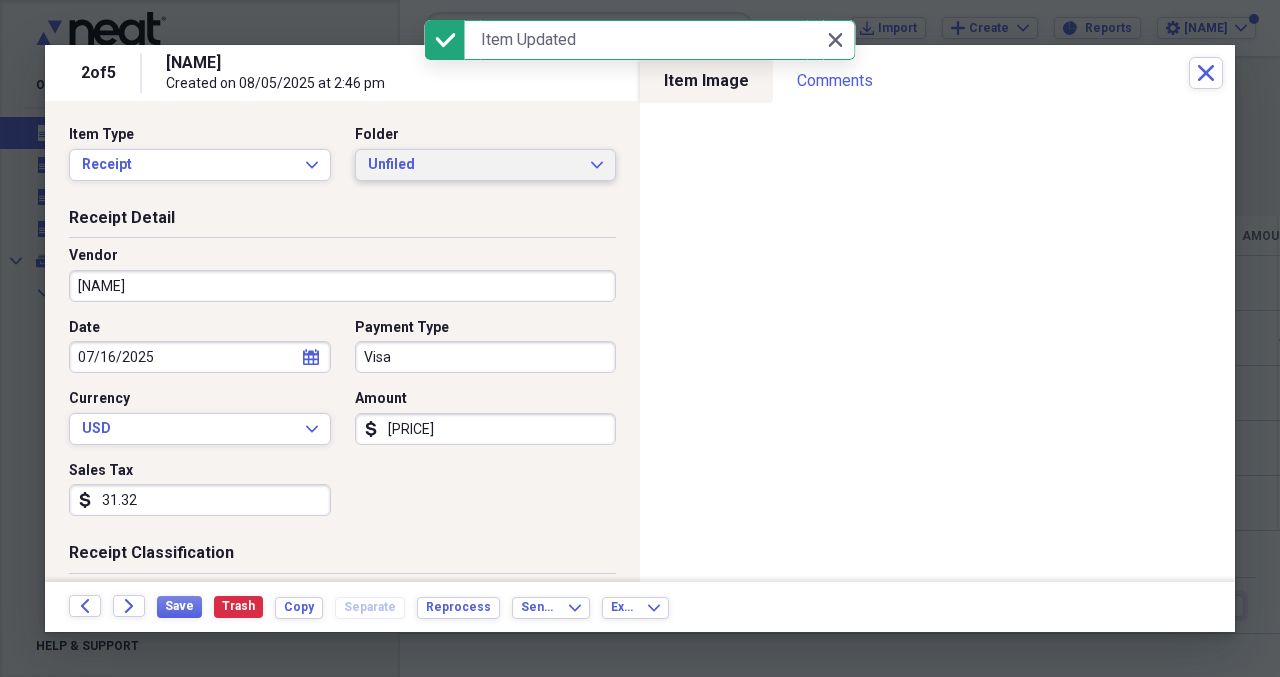 click on "Unfiled Expand" at bounding box center (486, 165) 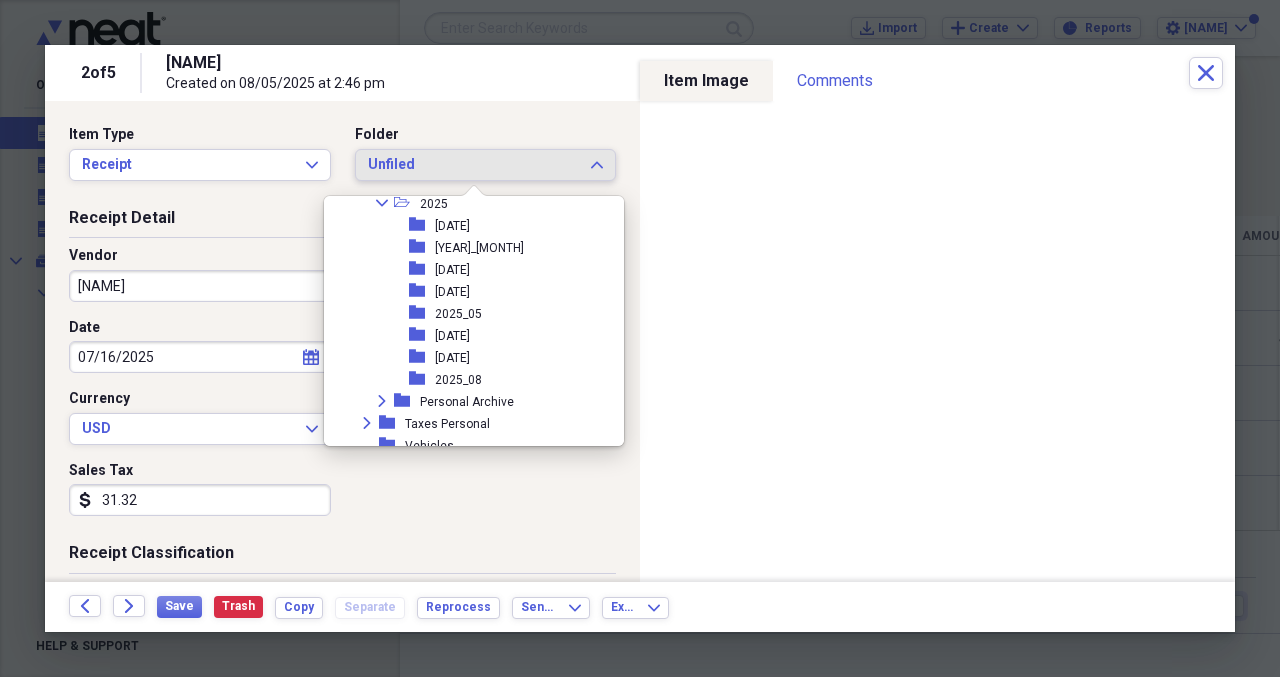 scroll, scrollTop: 800, scrollLeft: 0, axis: vertical 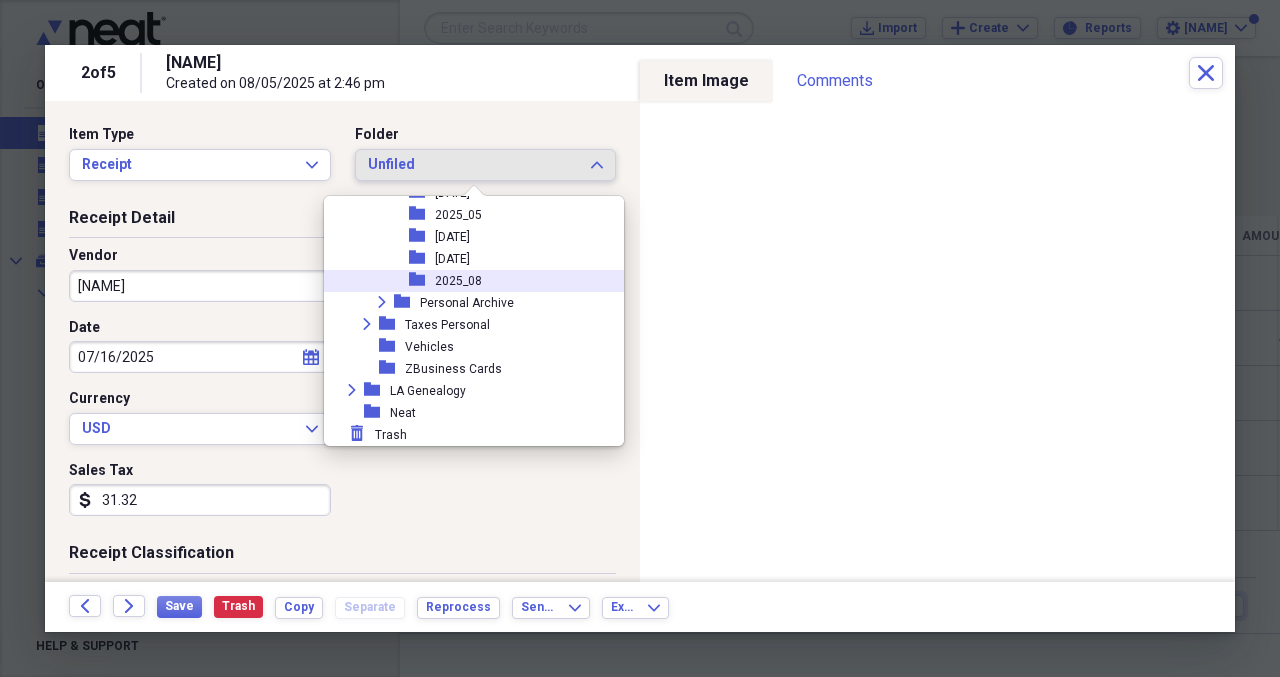 click on "2025_08" at bounding box center (458, 281) 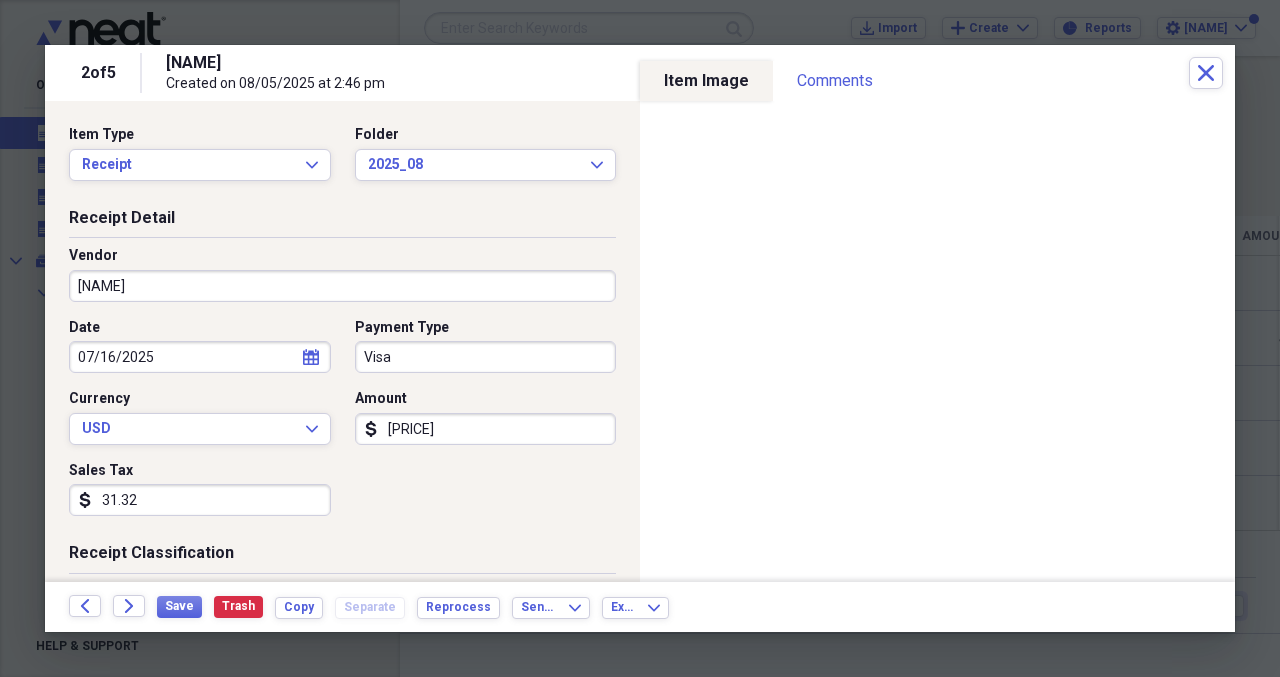 click on "[NAME]" at bounding box center (342, 286) 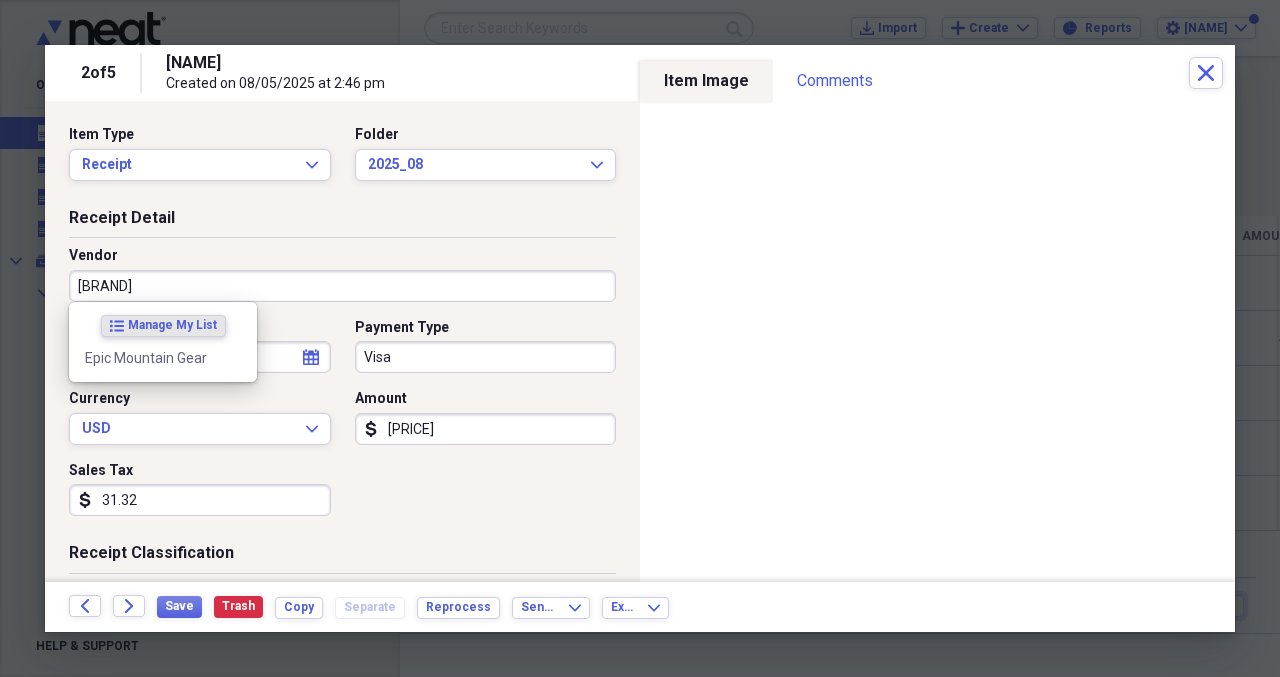 type on "Epic Mountain Gear" 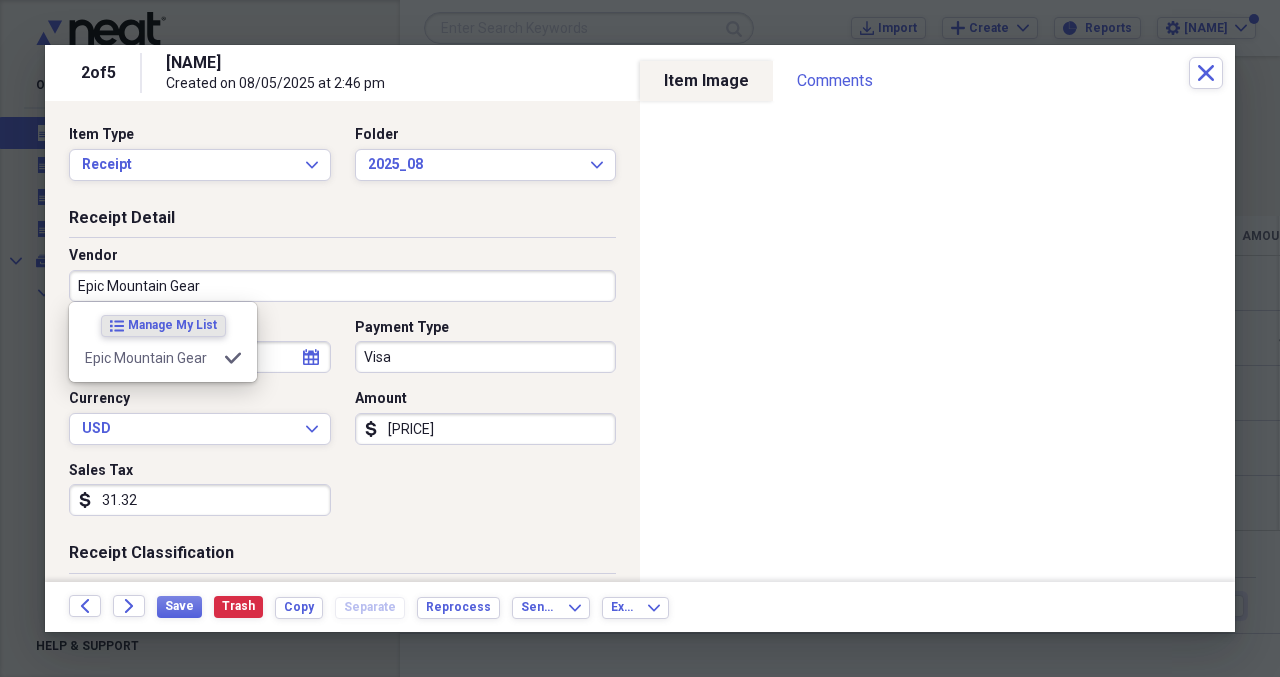 type on "Bike" 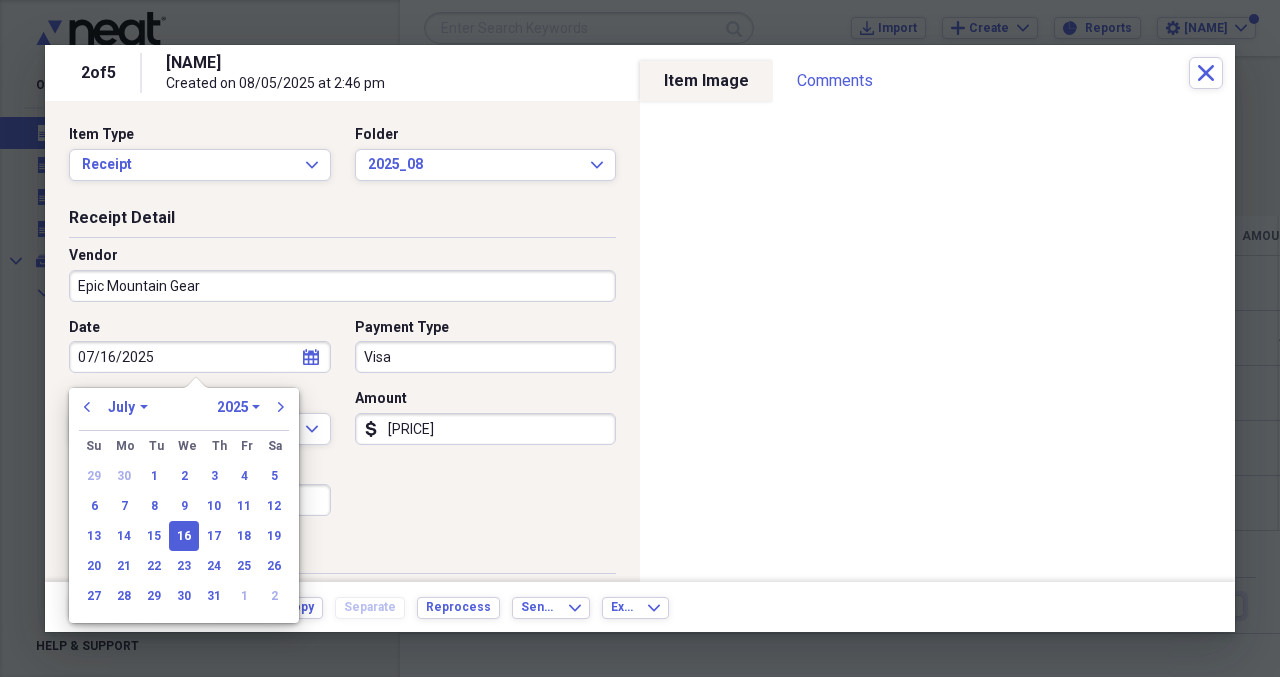 click on "Visa" at bounding box center (486, 357) 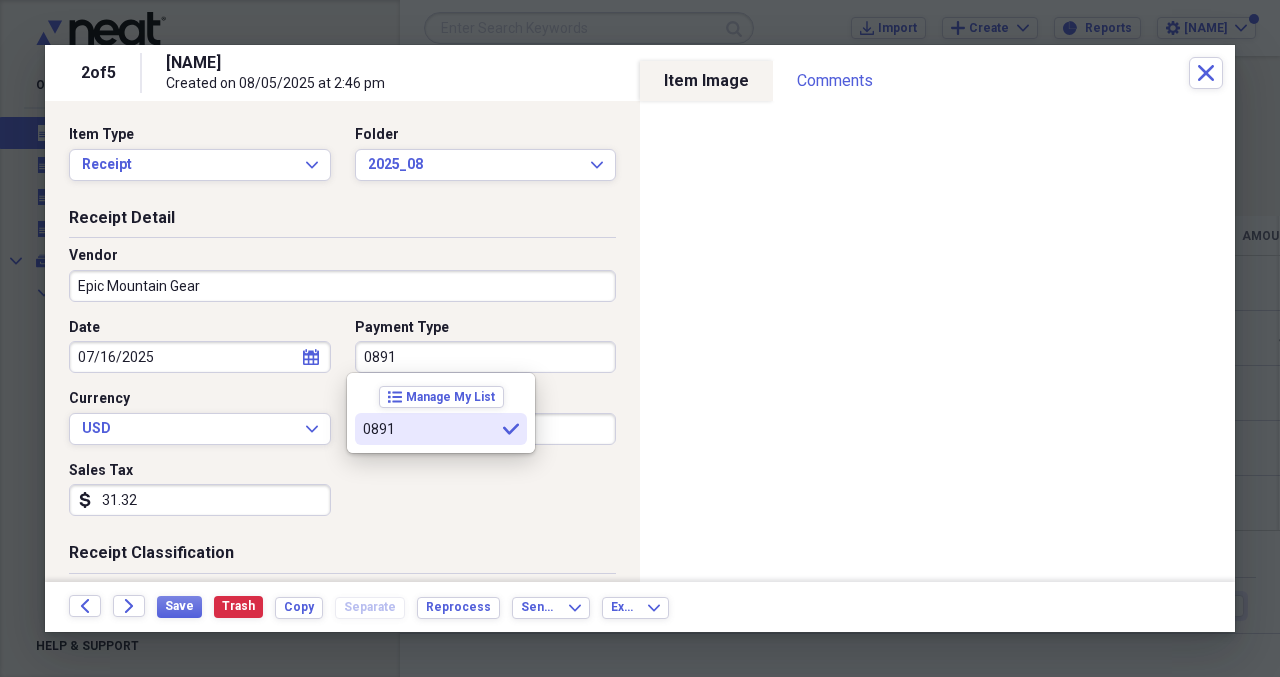 type on "0891" 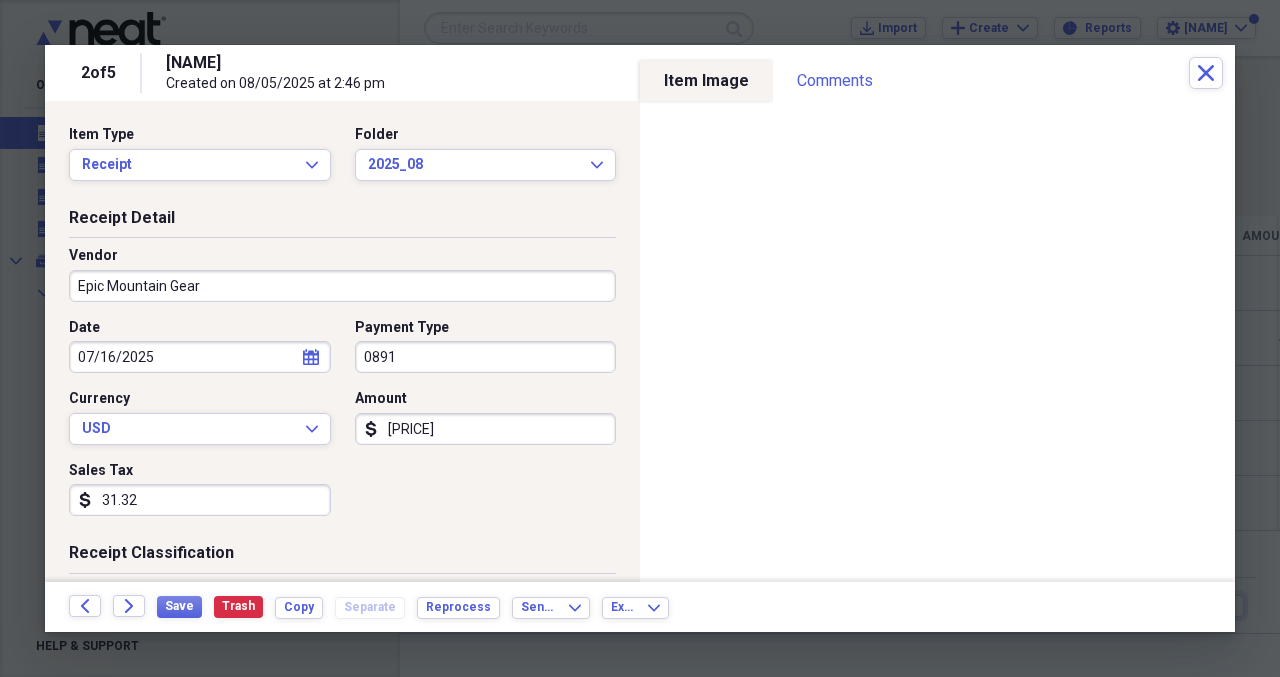 click on "Date 07/16/2025 calendar Calendar Payment Type 0891 Currency USD Expand Amount dollar-sign 332.13 Sales Tax dollar-sign 31.32" at bounding box center [342, 425] 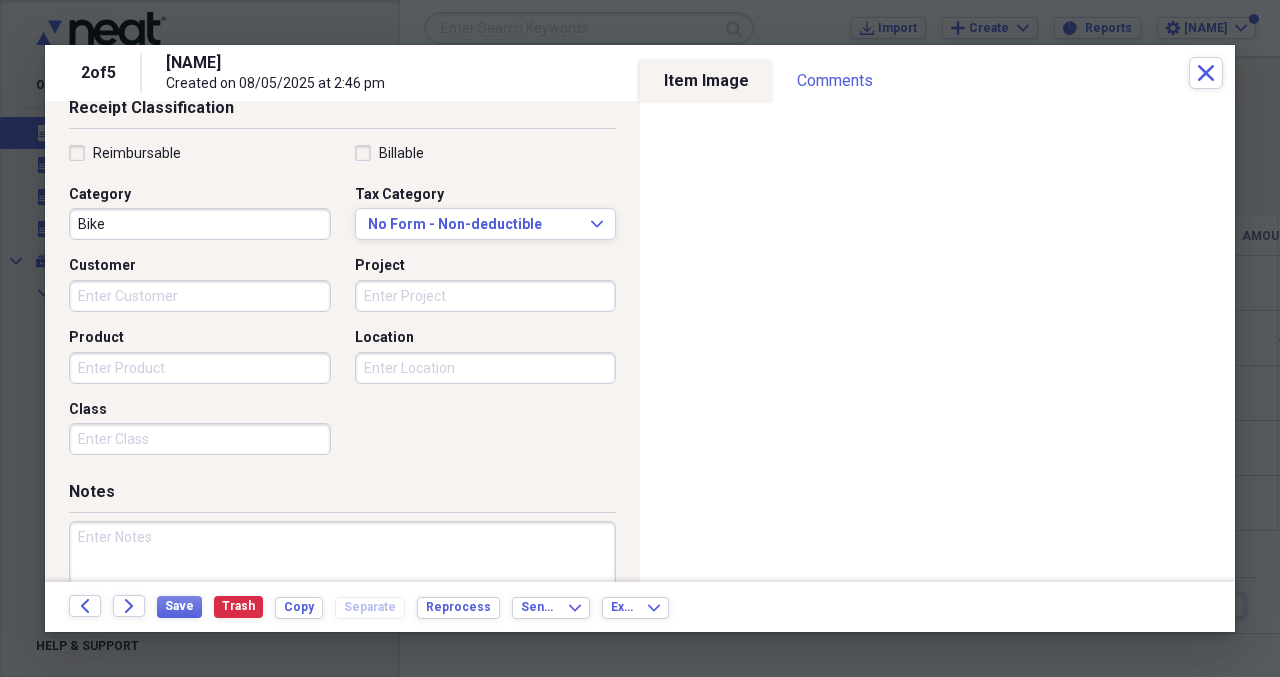 scroll, scrollTop: 500, scrollLeft: 0, axis: vertical 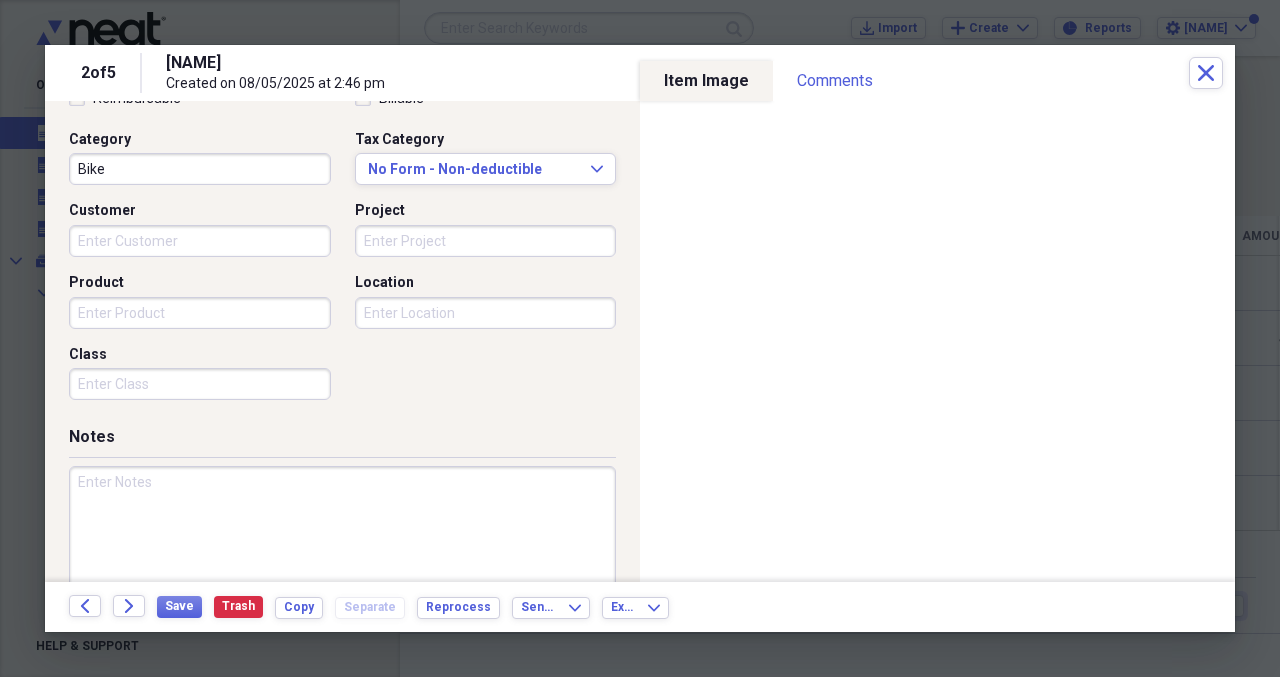 click at bounding box center [342, 531] 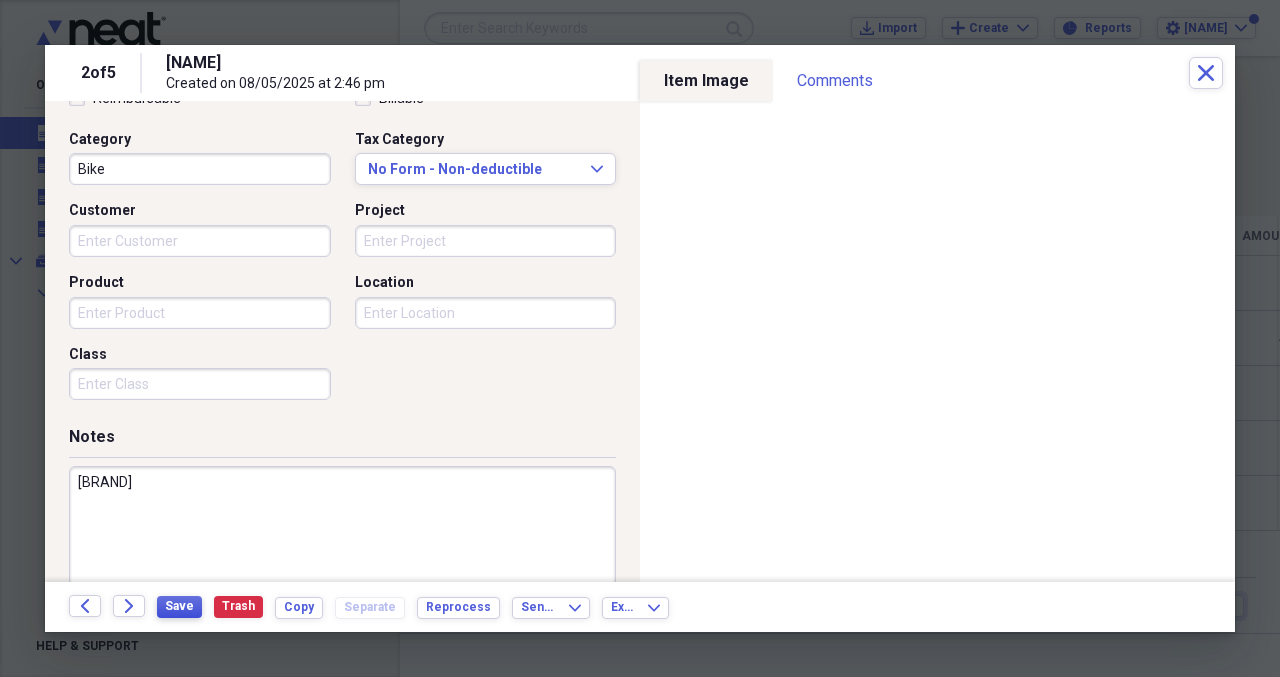 click on "Save" at bounding box center (179, 606) 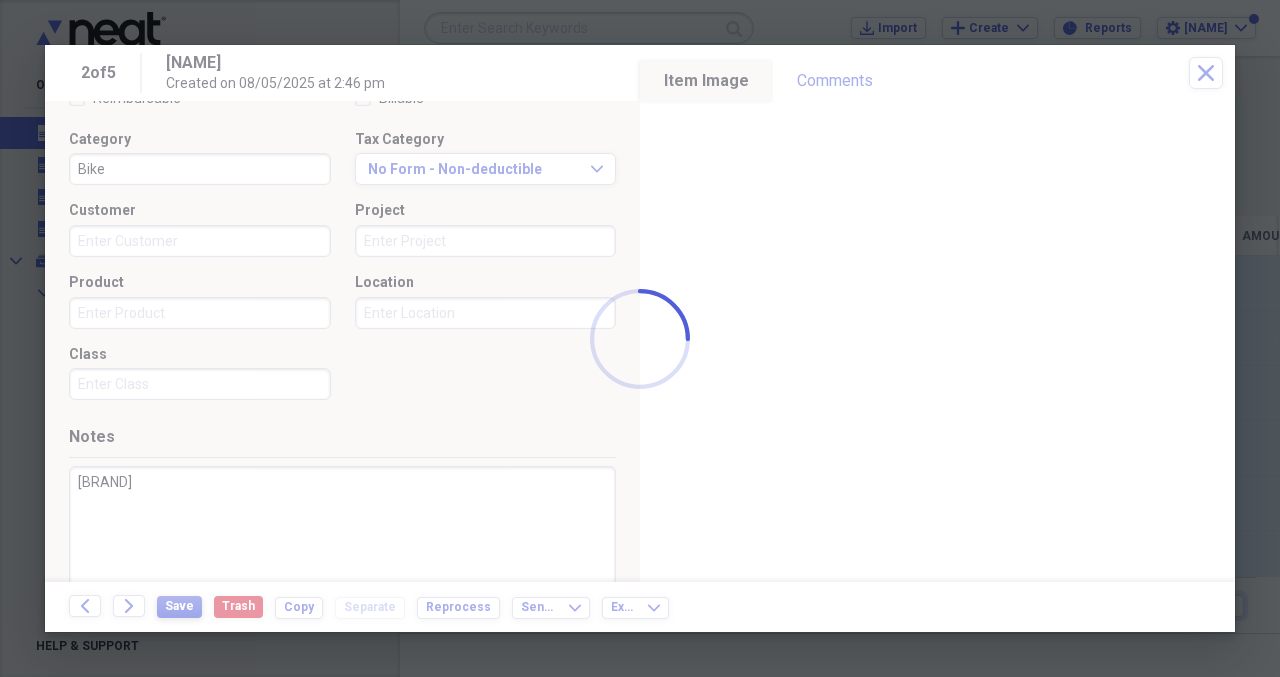 type on "[BRAND]" 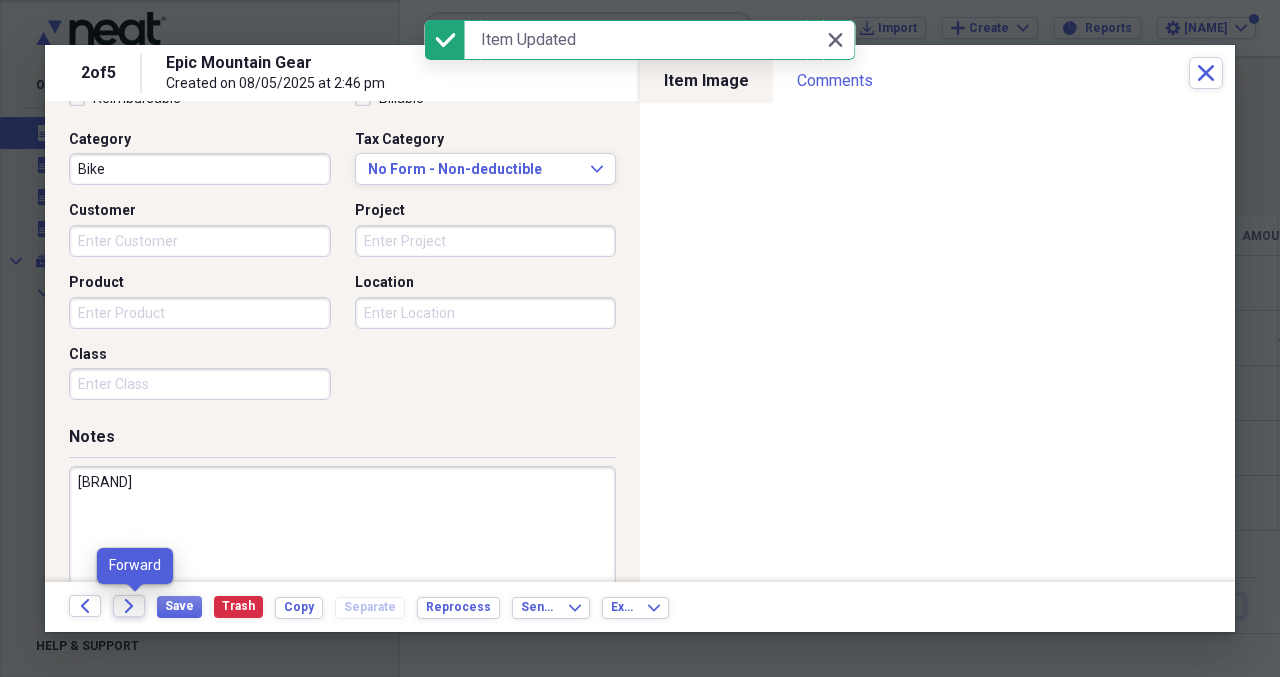 click 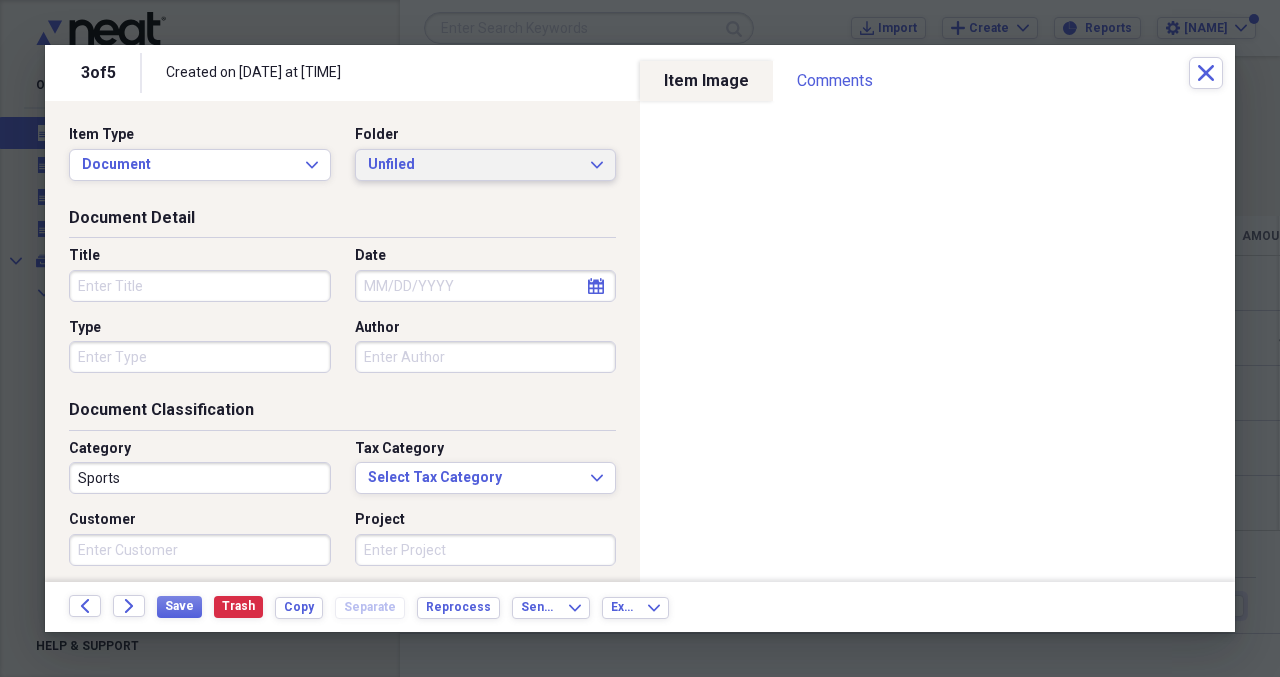 click on "Unfiled Expand" at bounding box center [486, 165] 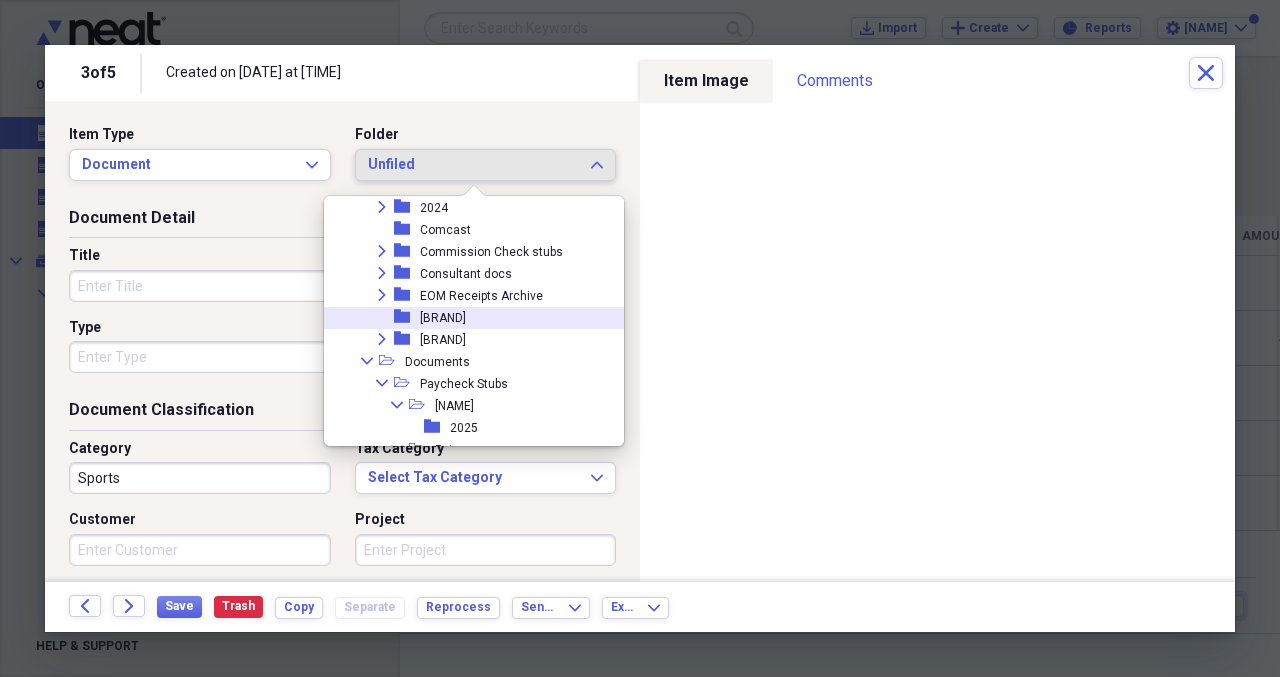 scroll, scrollTop: 400, scrollLeft: 0, axis: vertical 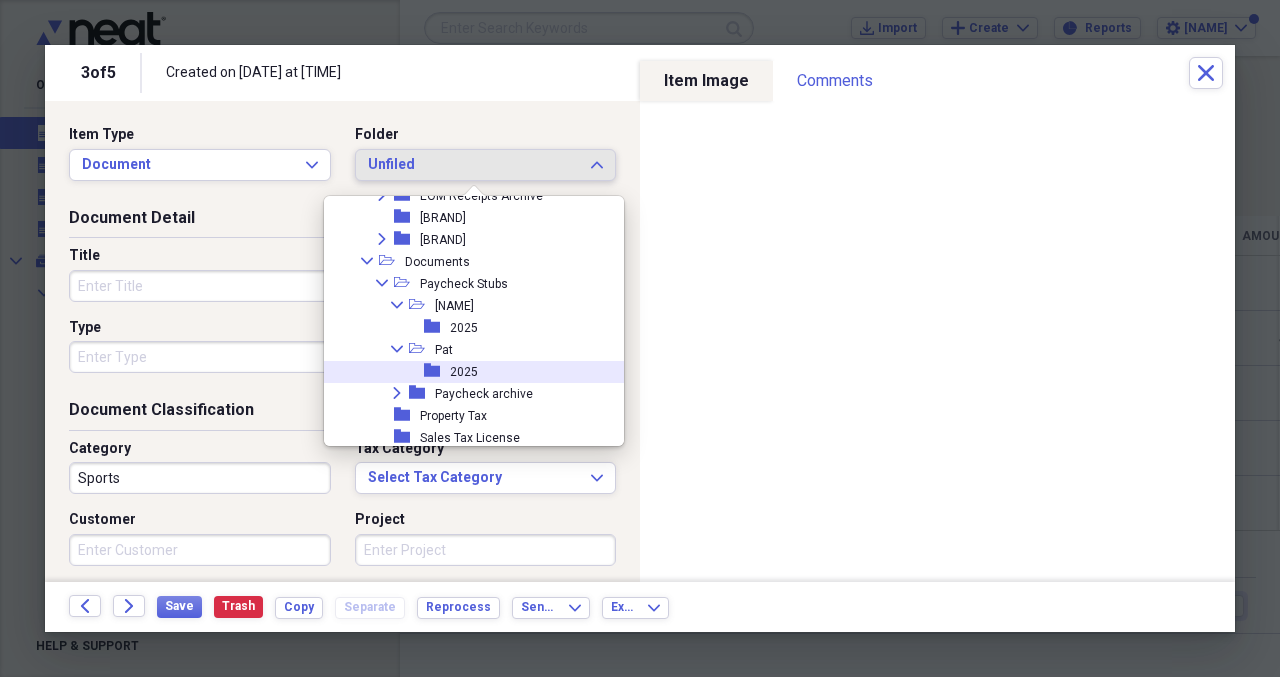 click on "2025" at bounding box center (464, 372) 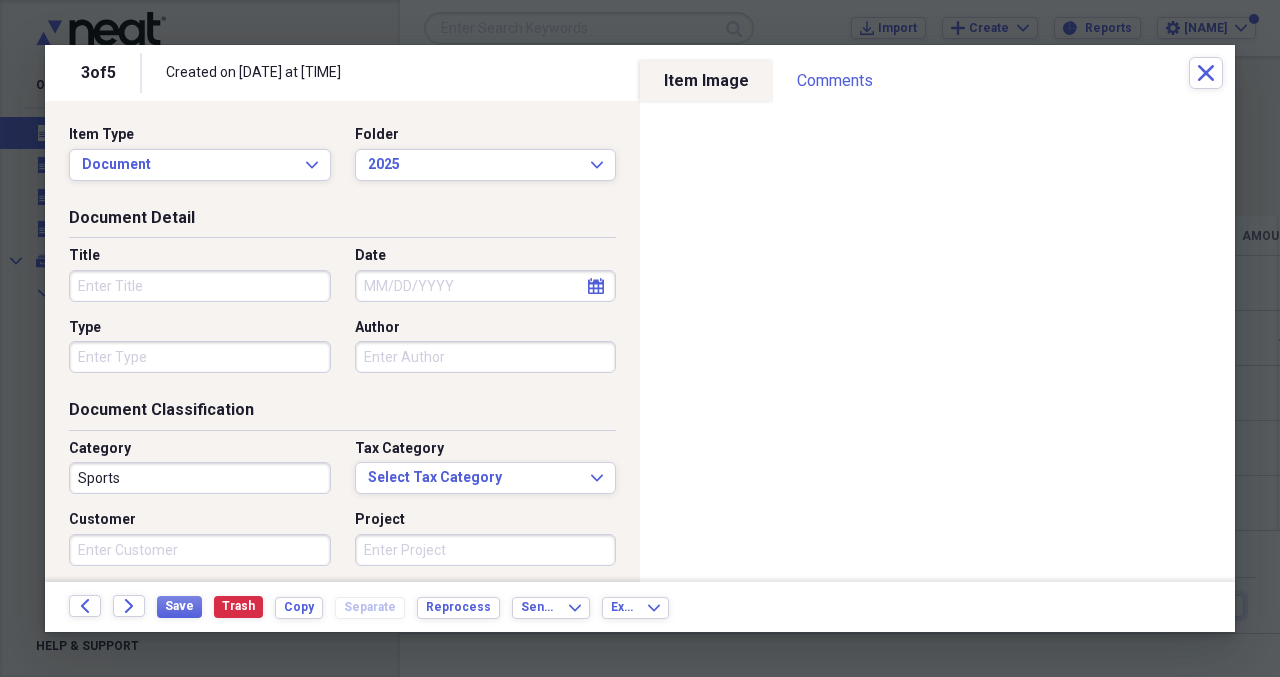 click on "Title" at bounding box center (200, 286) 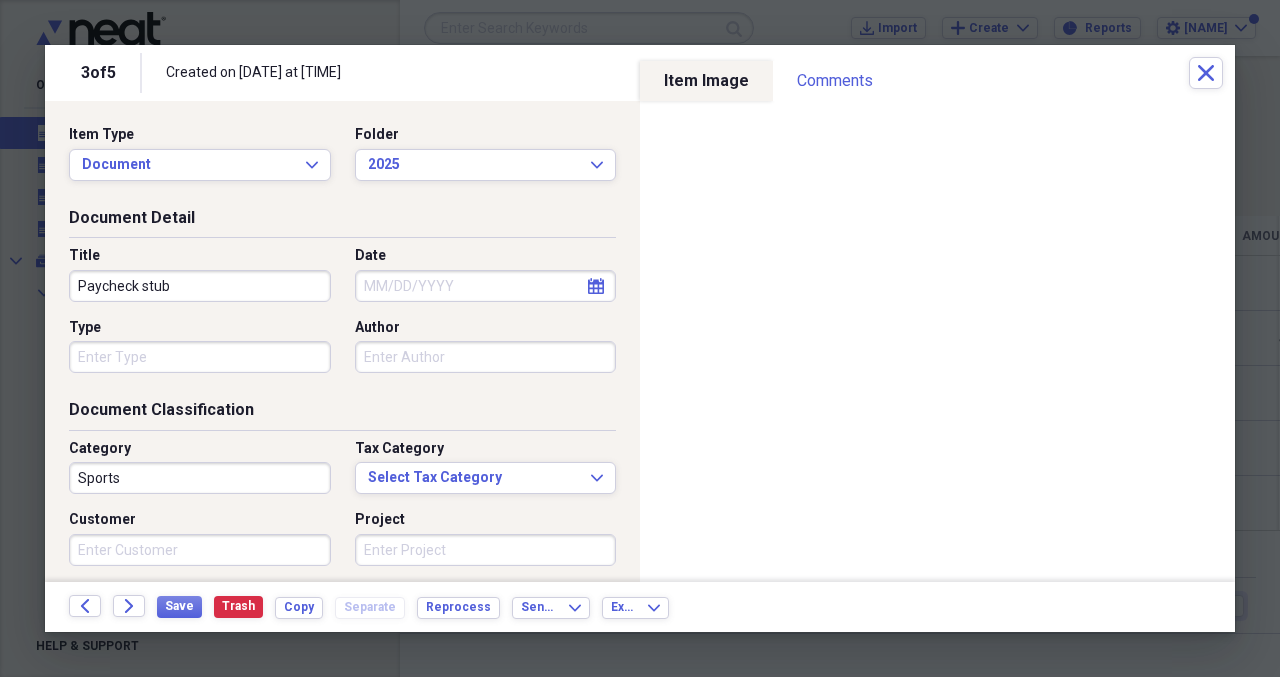 type on "Paycheck stub" 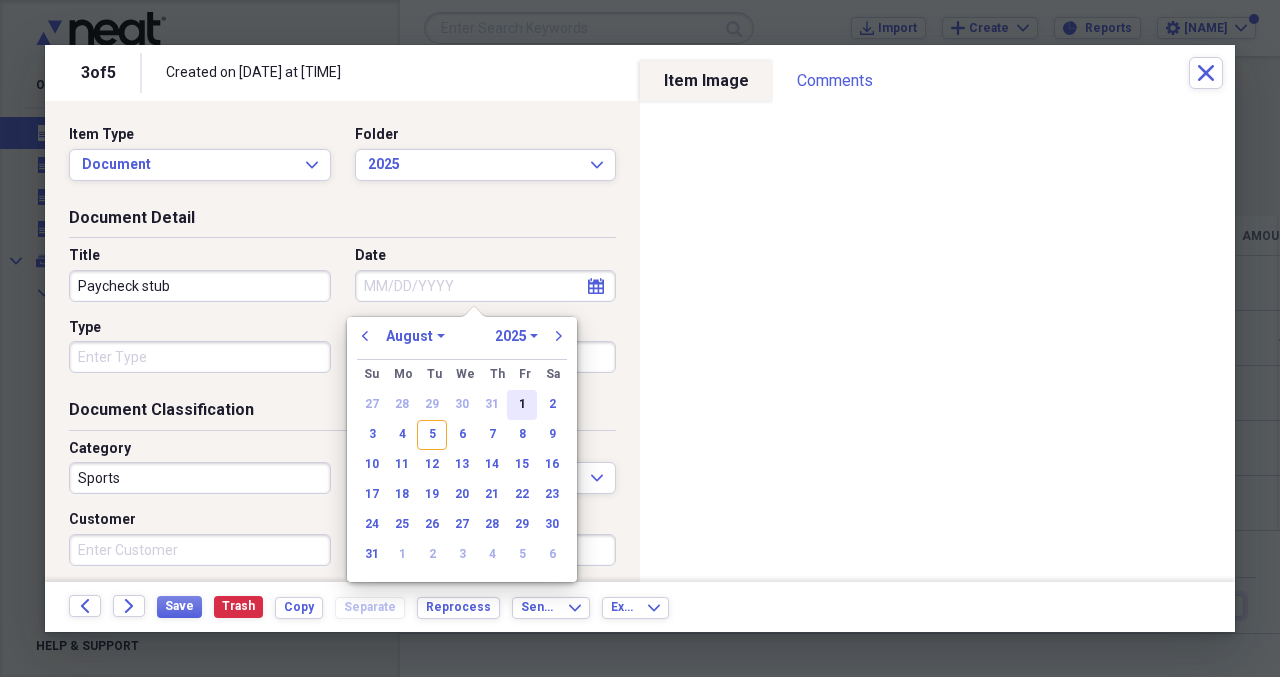 click on "1" at bounding box center (522, 405) 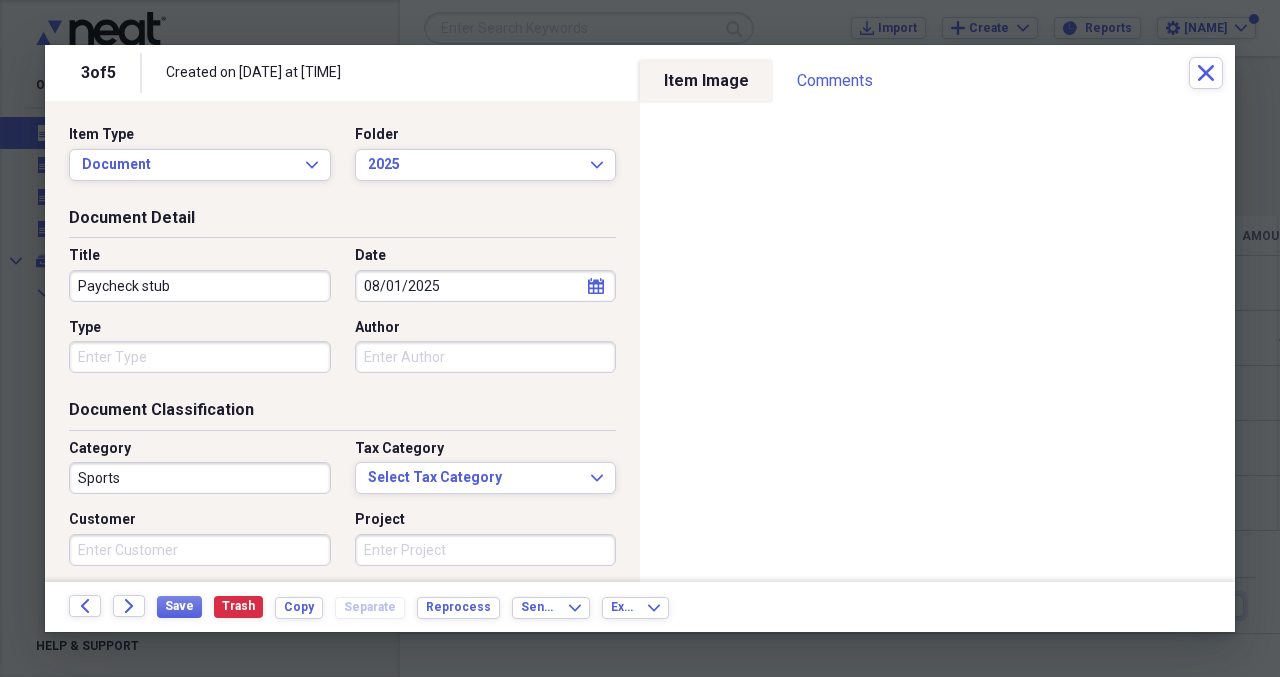 click on "Sports" at bounding box center [200, 478] 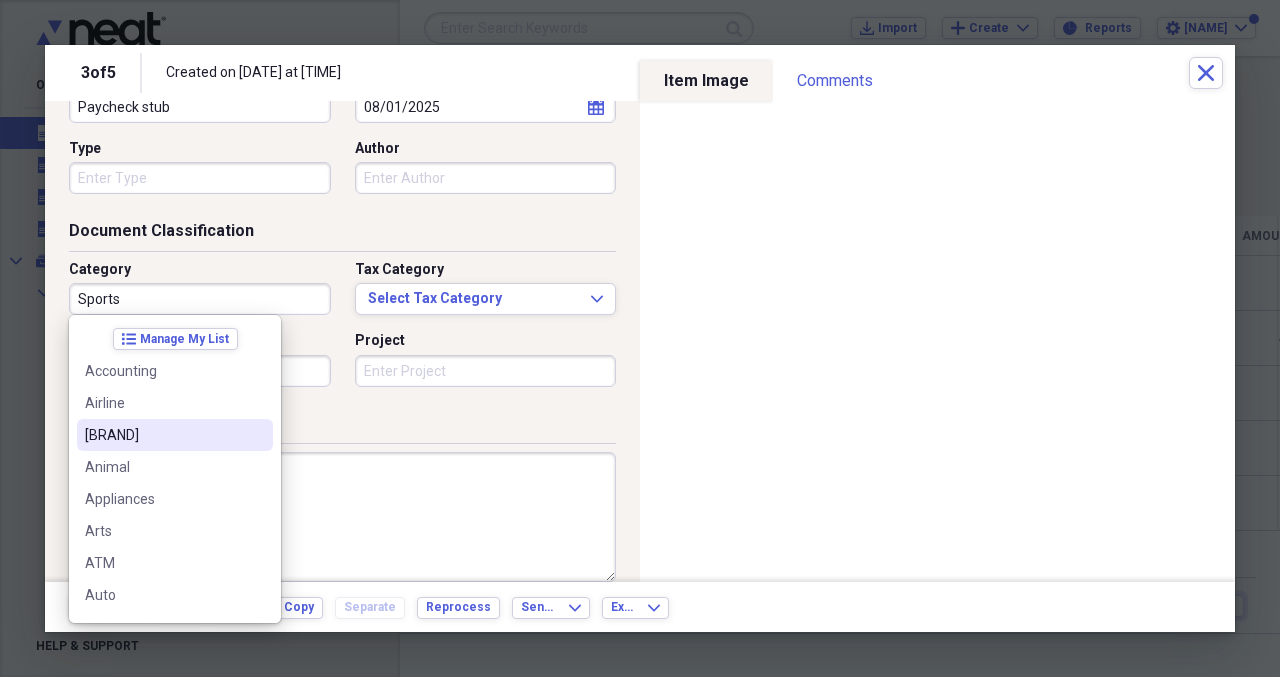 scroll, scrollTop: 255, scrollLeft: 0, axis: vertical 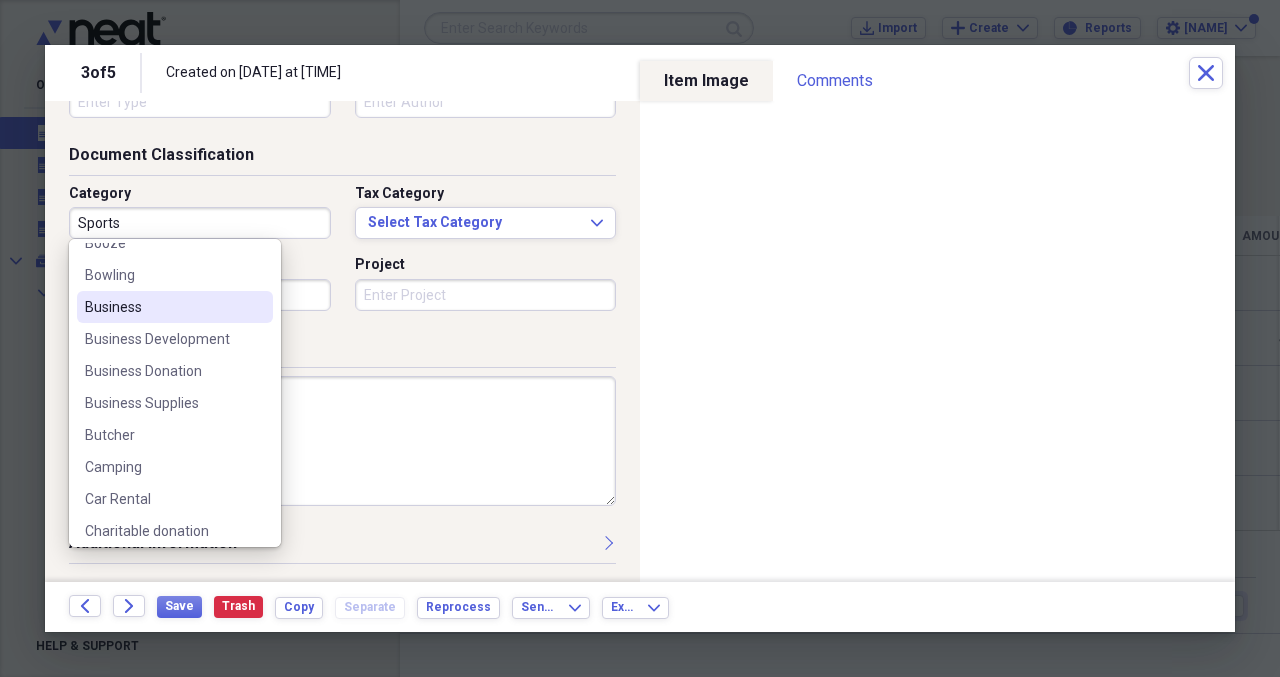 click on "Business" at bounding box center (163, 307) 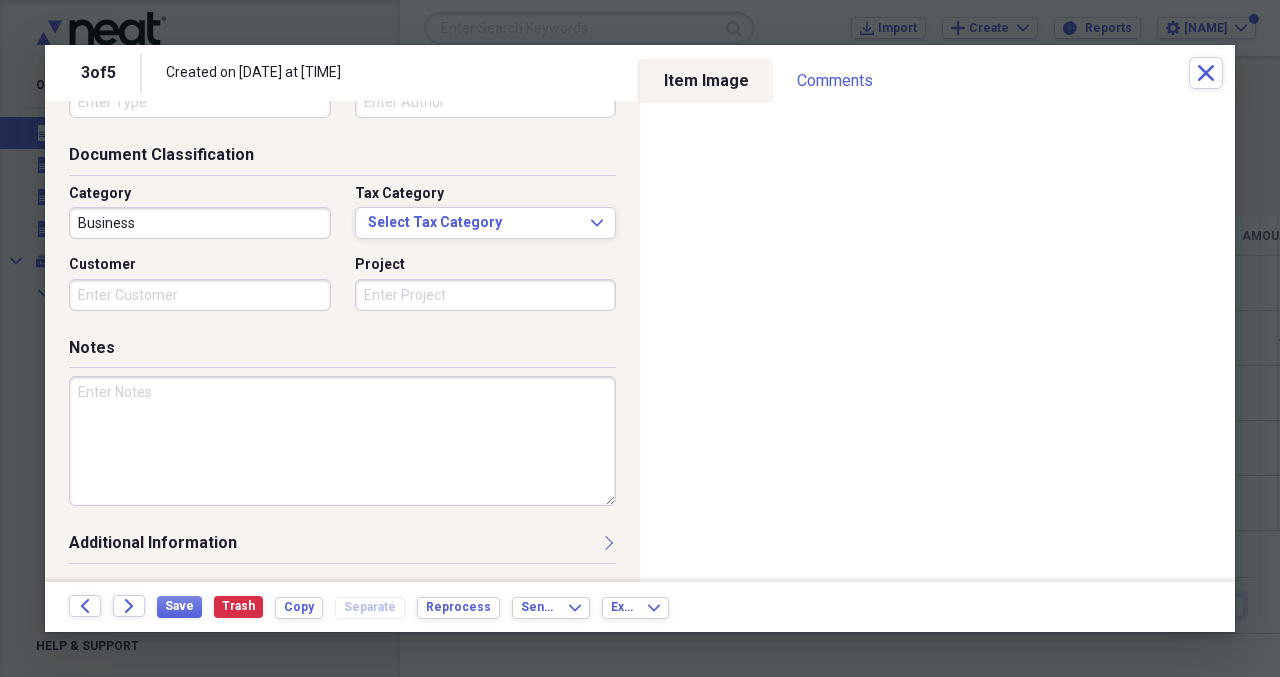 click at bounding box center [342, 441] 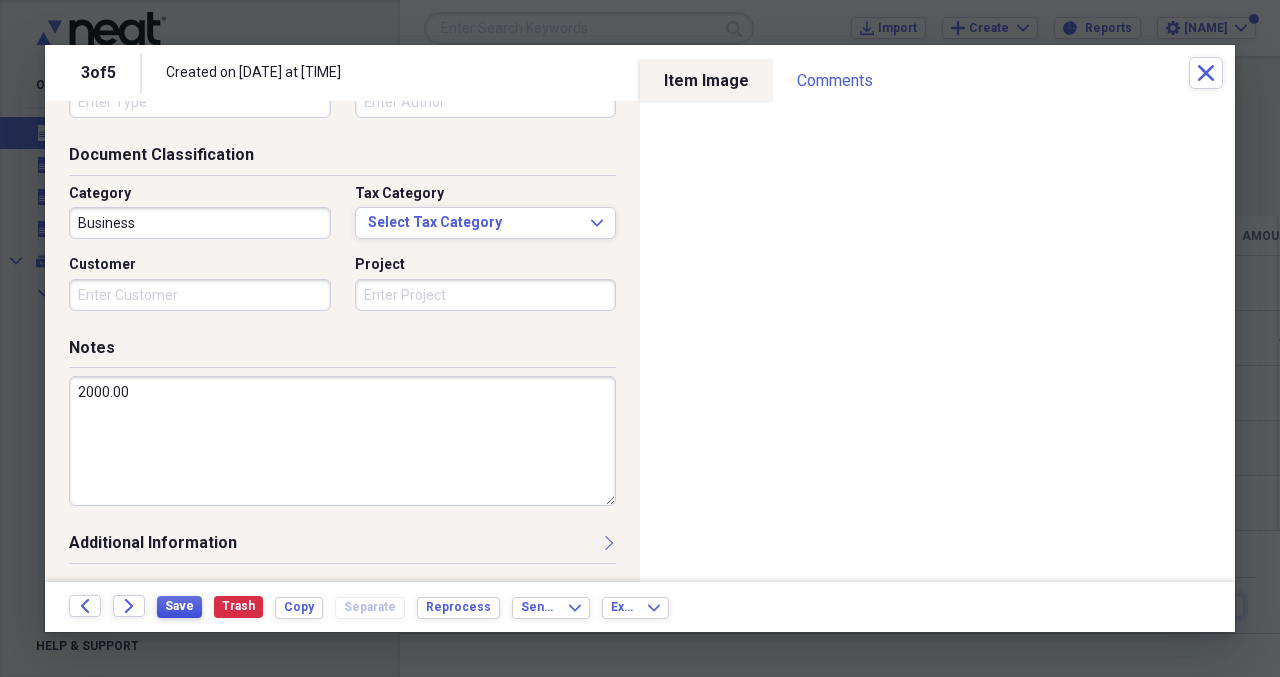type on "2000.00" 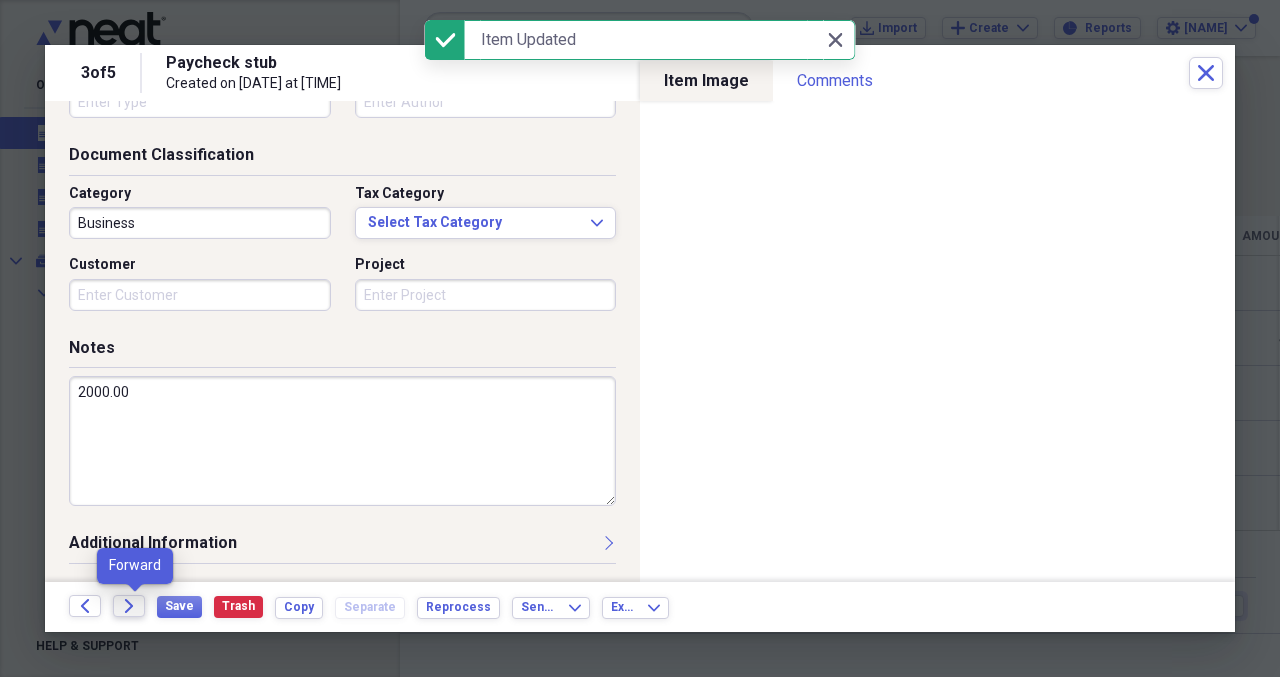 click on "Forward" 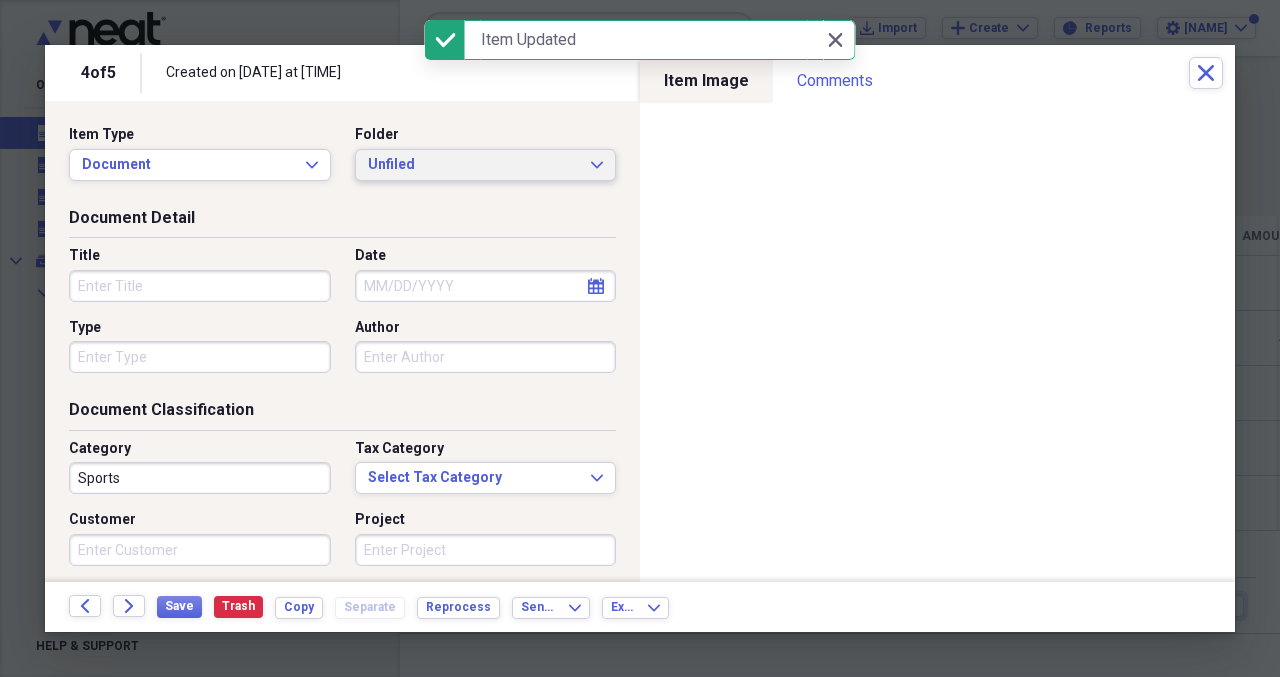 click on "Unfiled Expand" at bounding box center (486, 165) 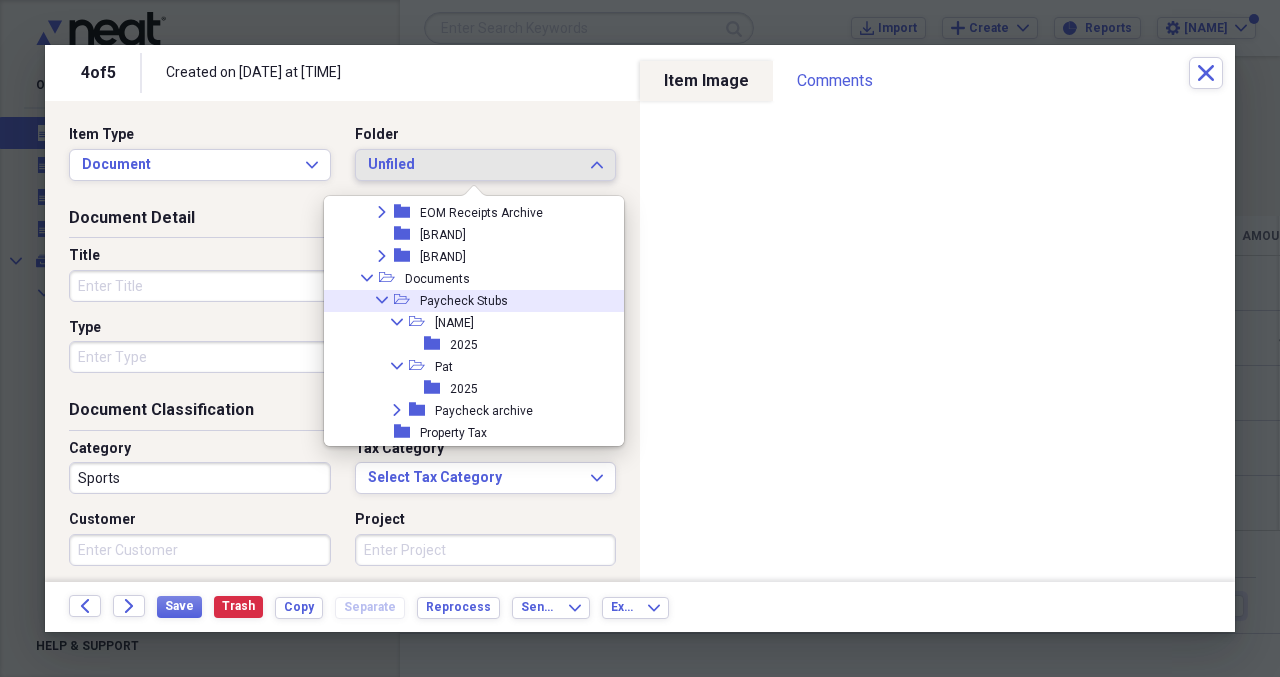 scroll, scrollTop: 400, scrollLeft: 0, axis: vertical 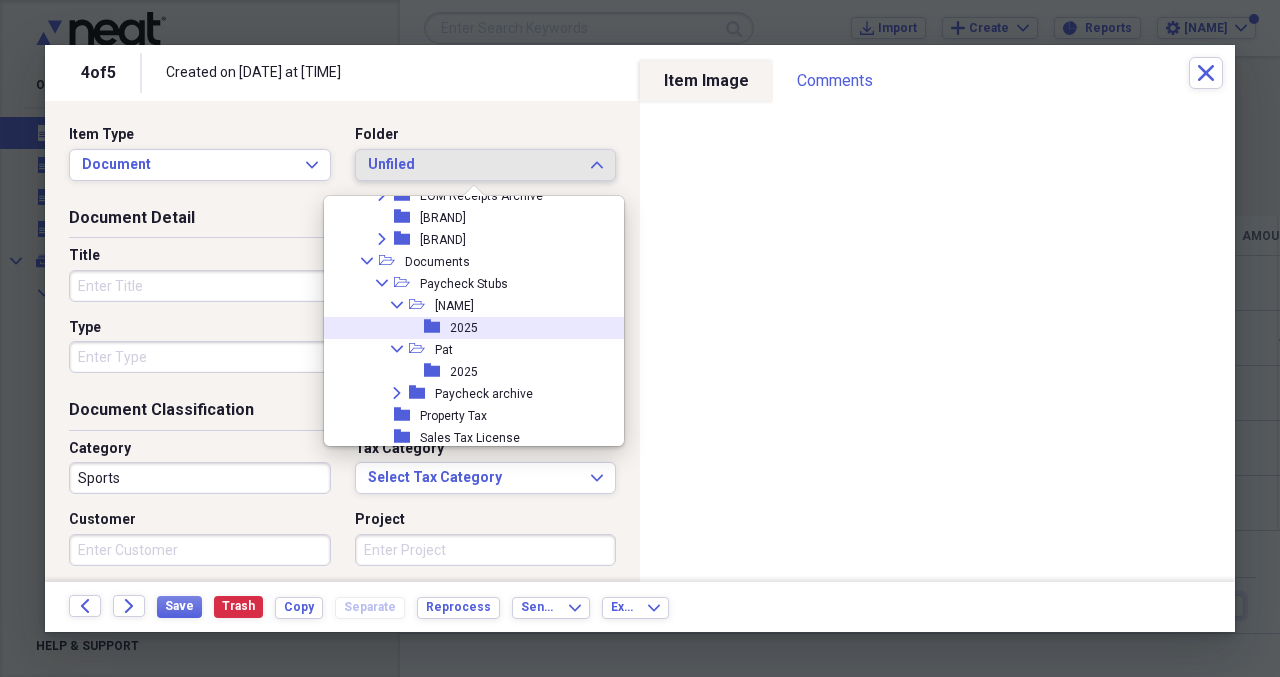 click on "folder" at bounding box center [437, 327] 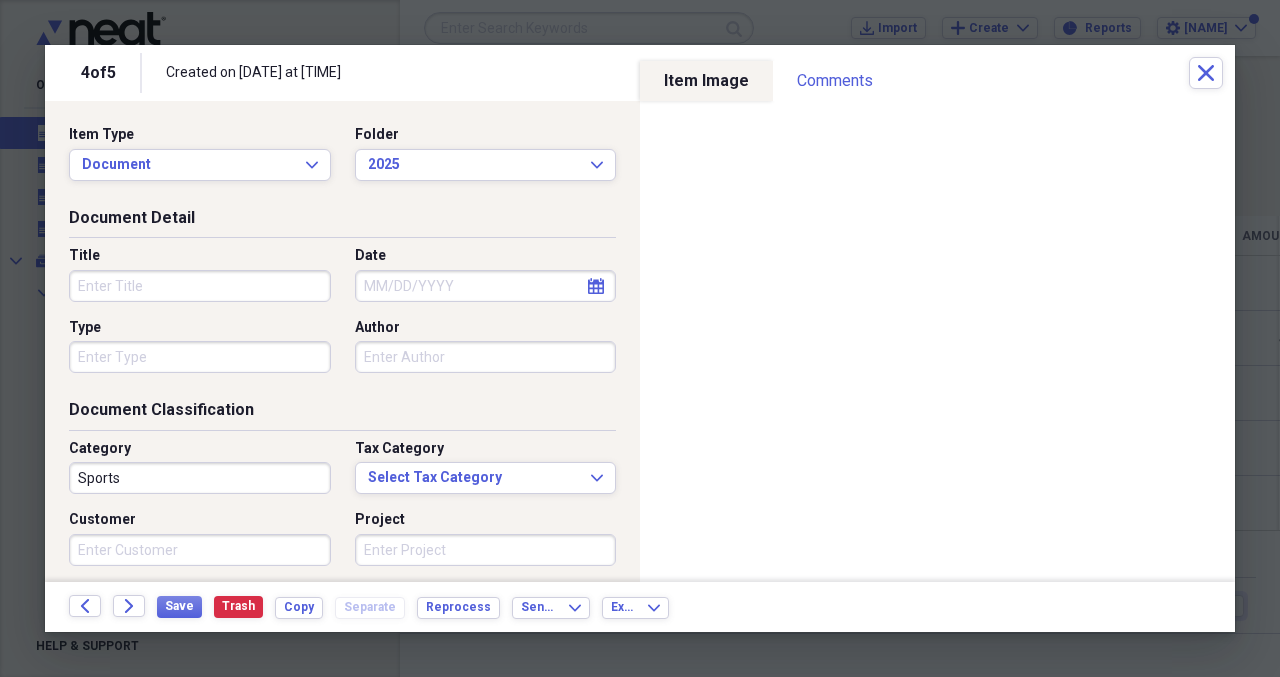 click on "Title" at bounding box center (200, 286) 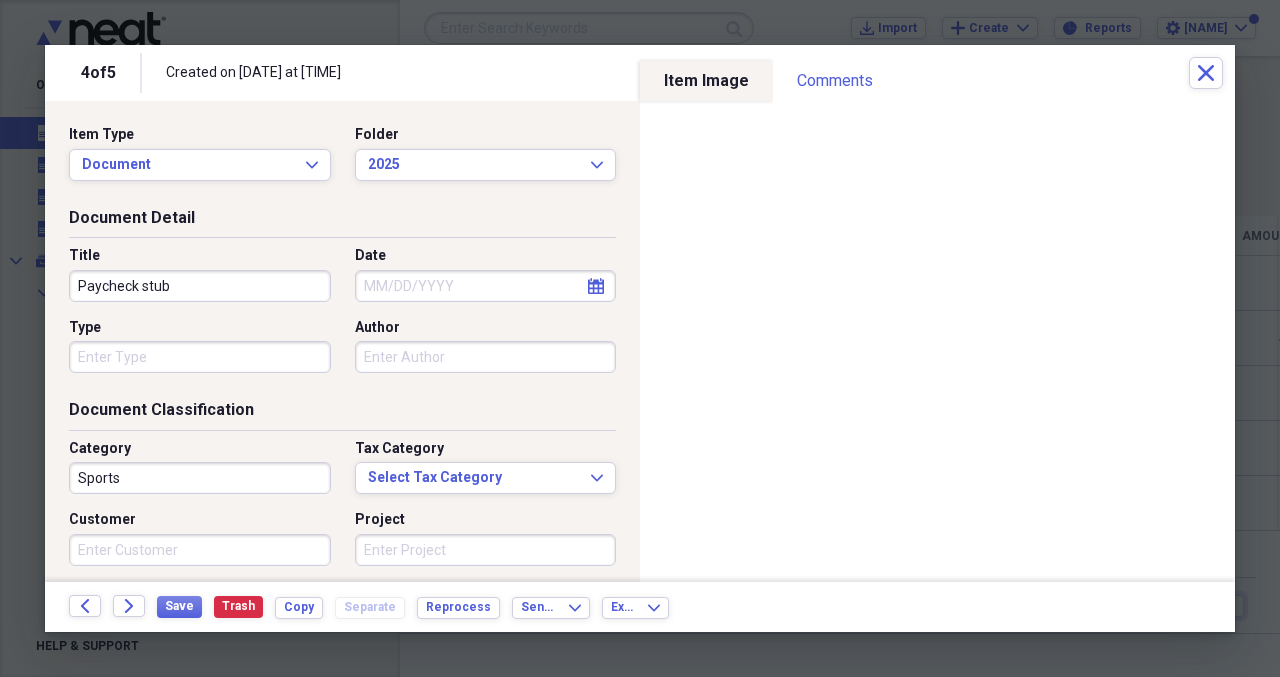 type on "Paycheck stub" 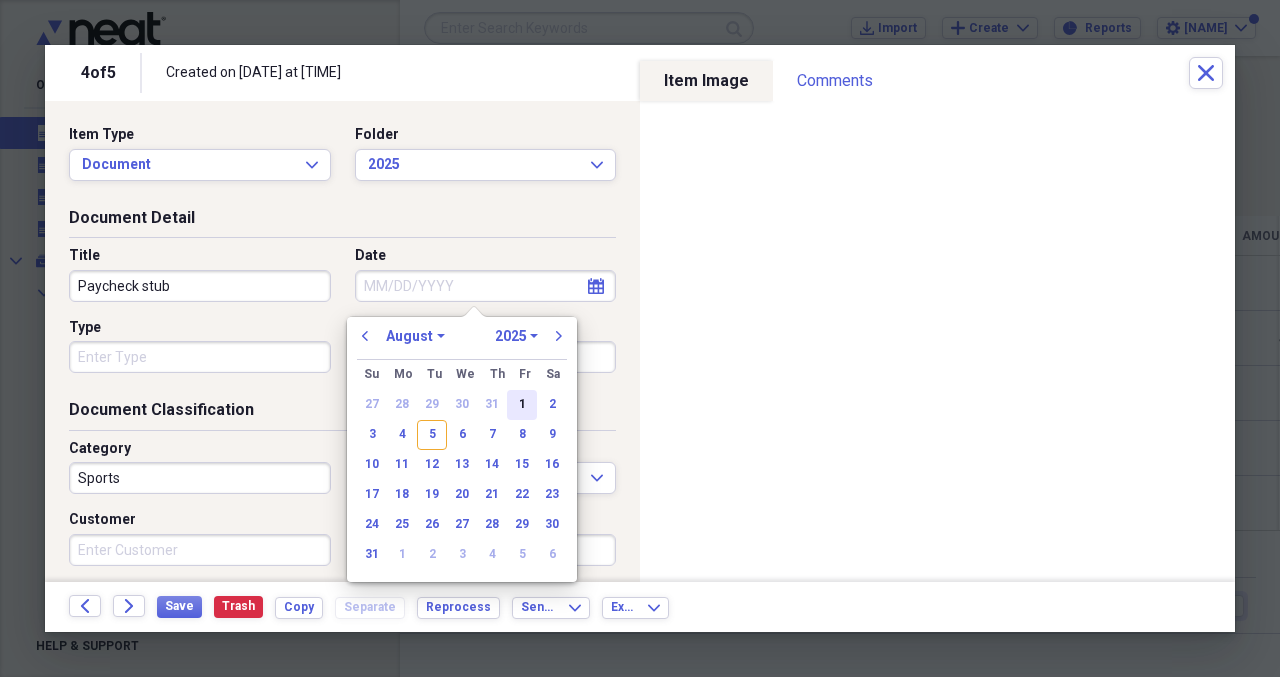 click on "1" at bounding box center (522, 405) 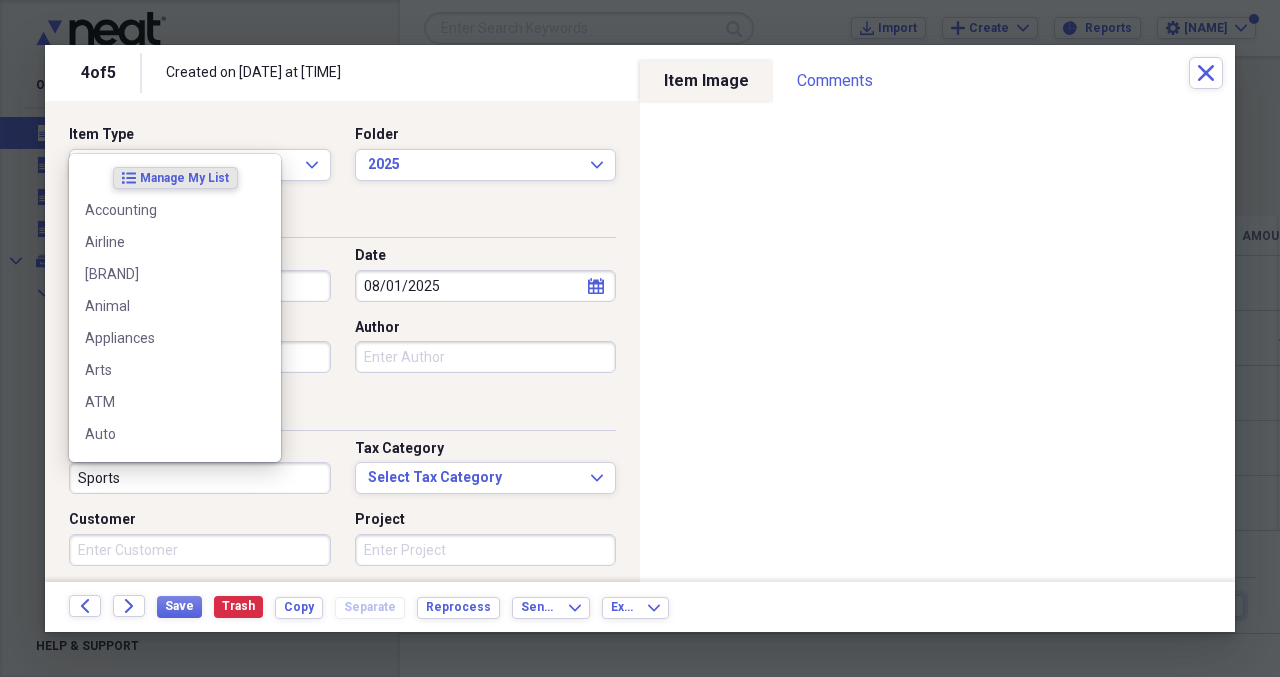 click on "Sports" at bounding box center [200, 478] 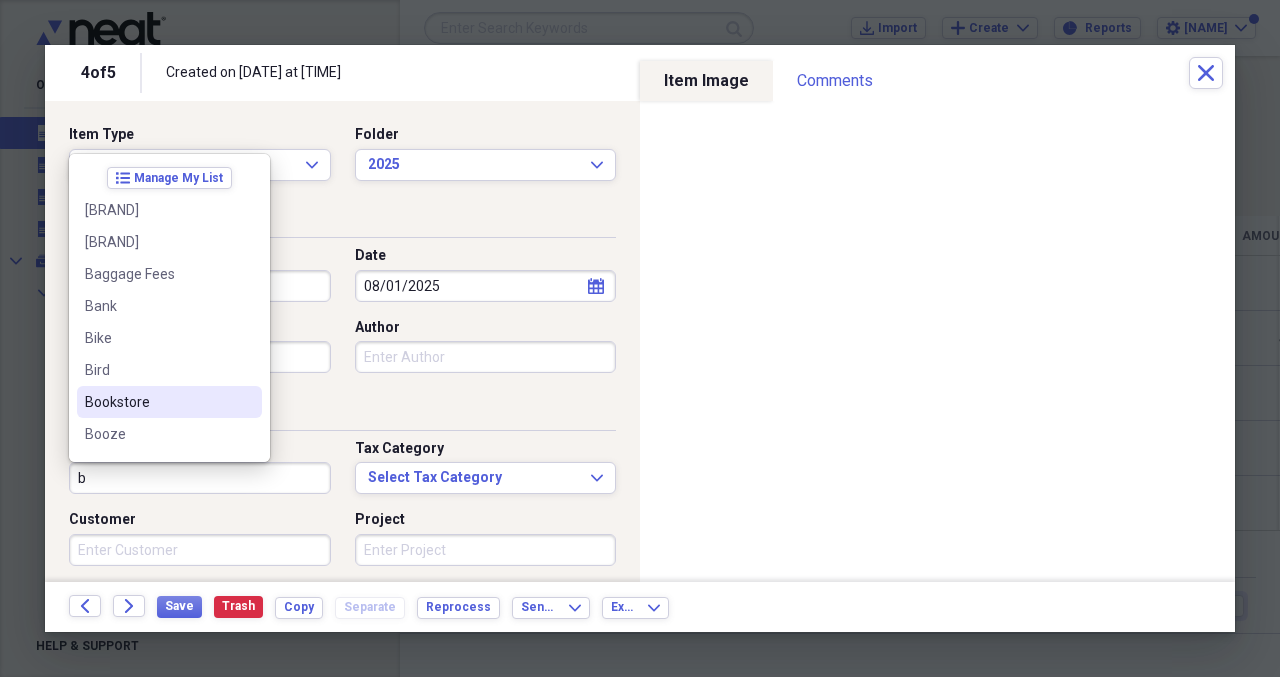 scroll, scrollTop: 100, scrollLeft: 0, axis: vertical 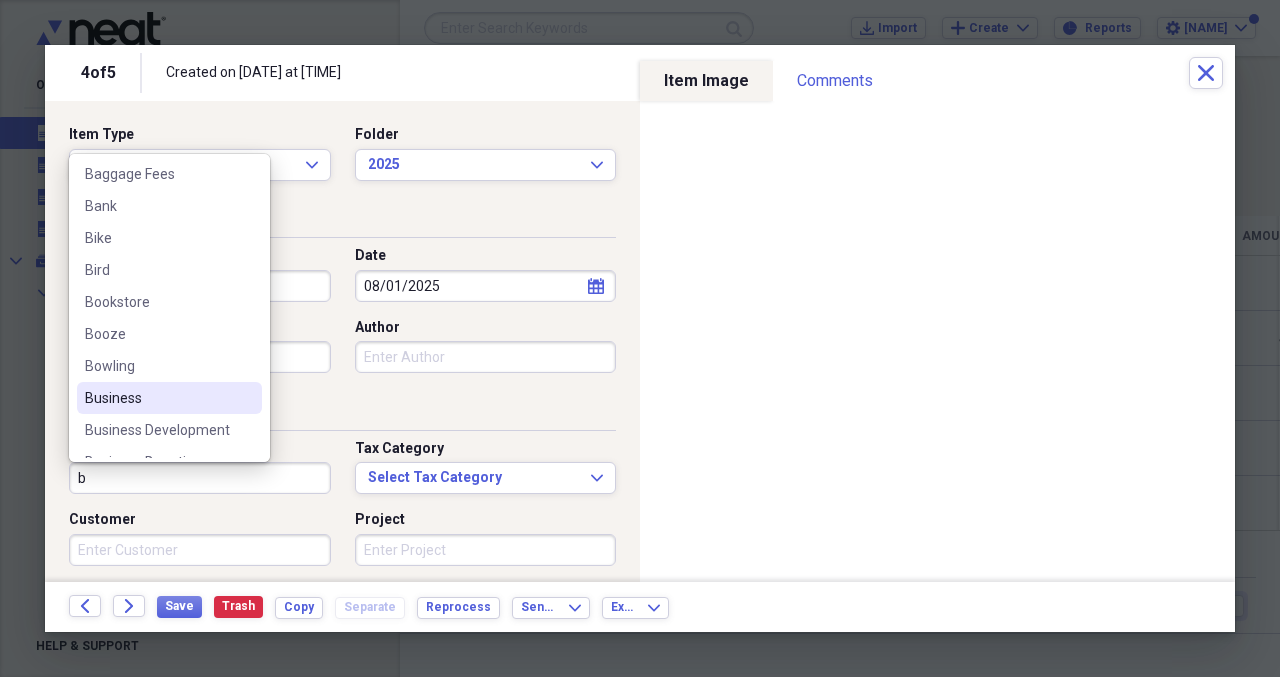 click on "Business" at bounding box center [157, 398] 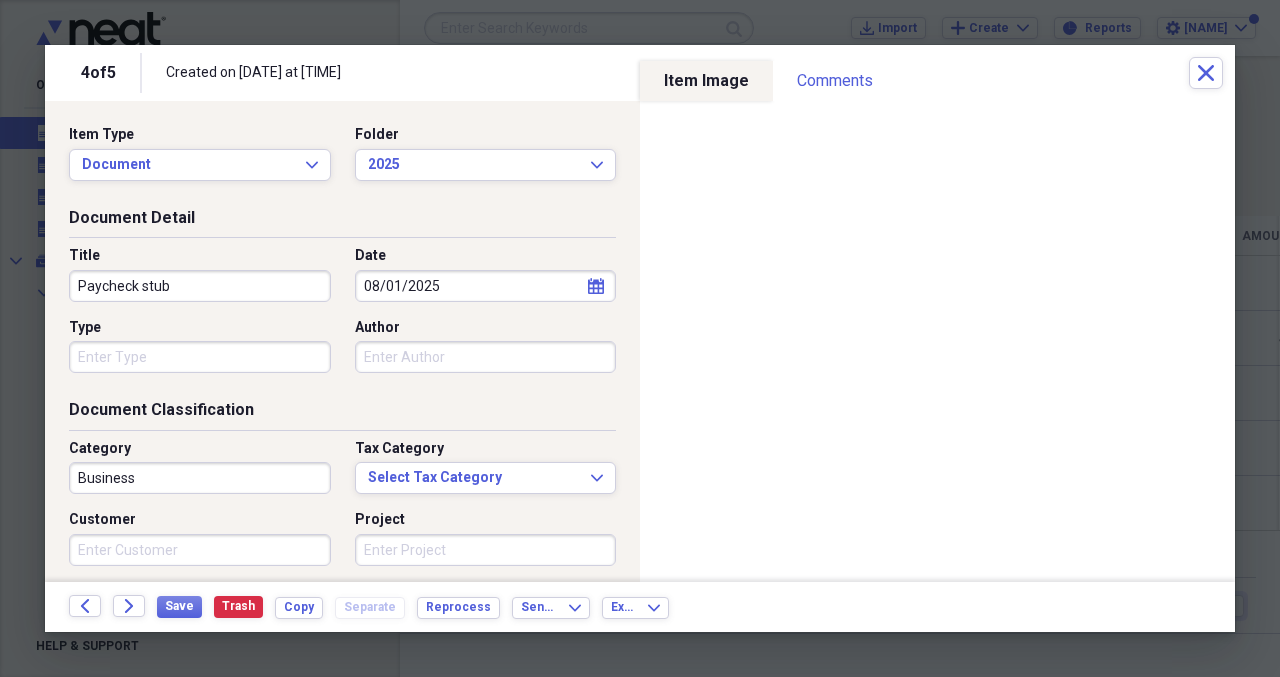 scroll, scrollTop: 200, scrollLeft: 0, axis: vertical 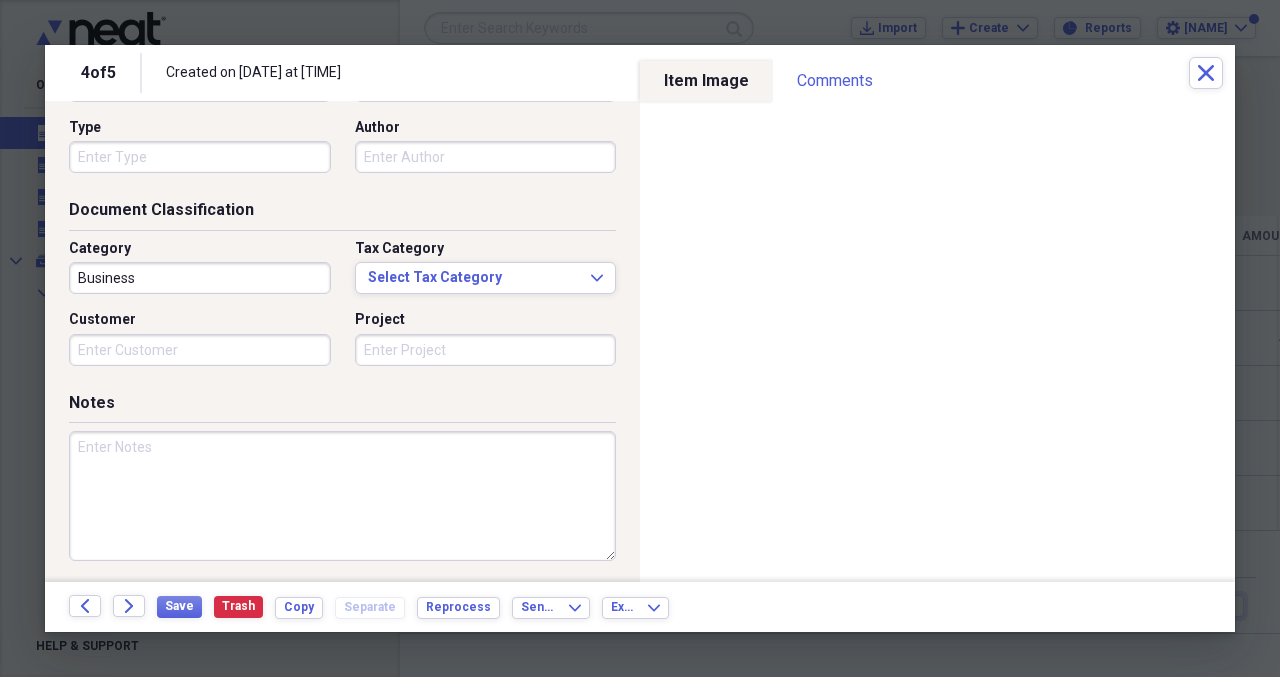 click at bounding box center [342, 496] 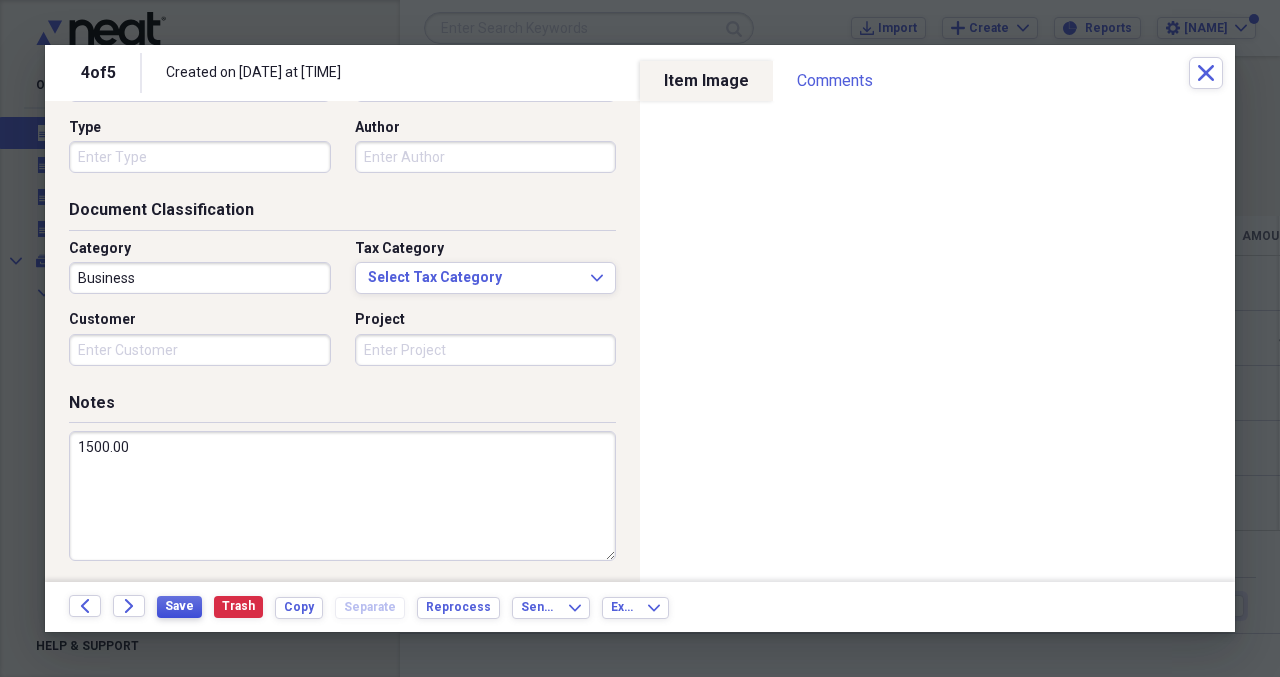 type on "1500.00" 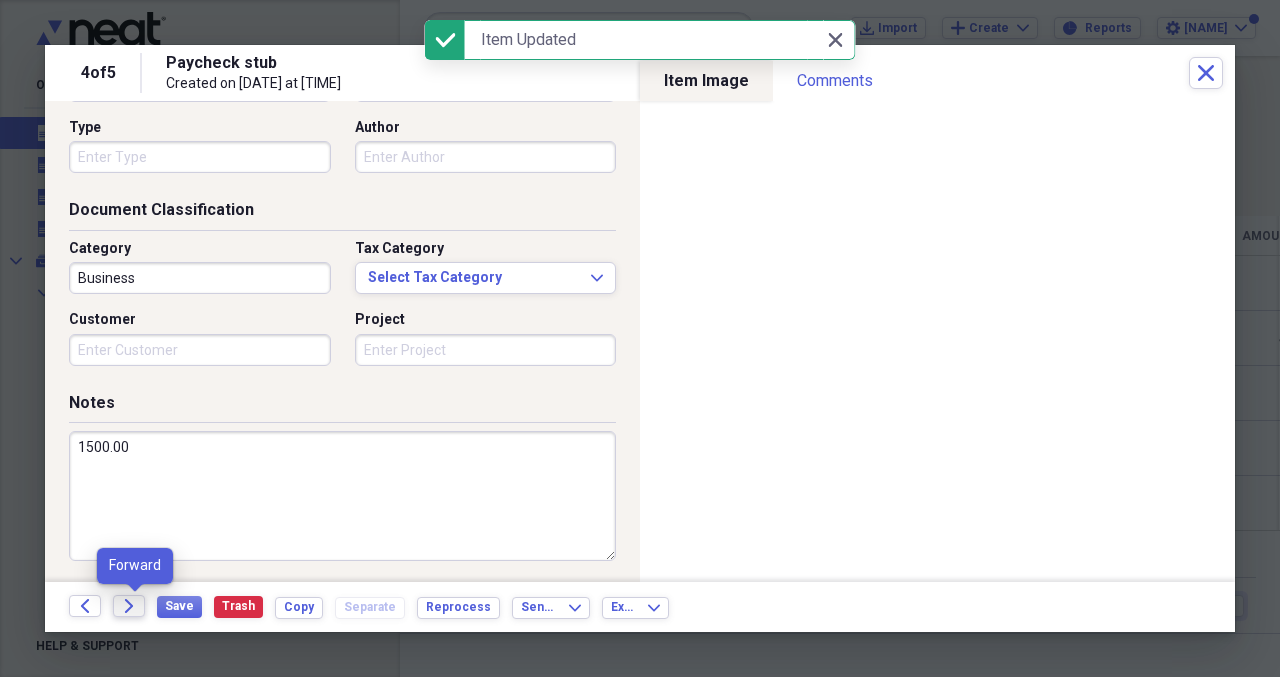 click 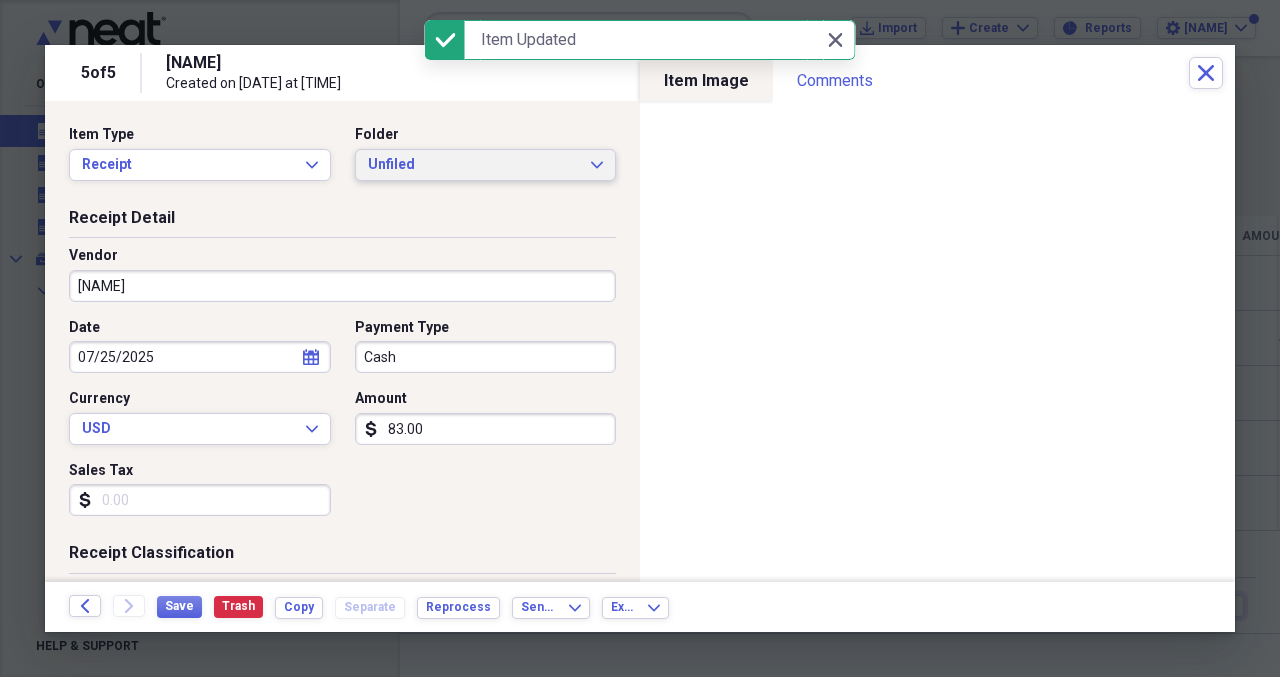 click on "Expand" 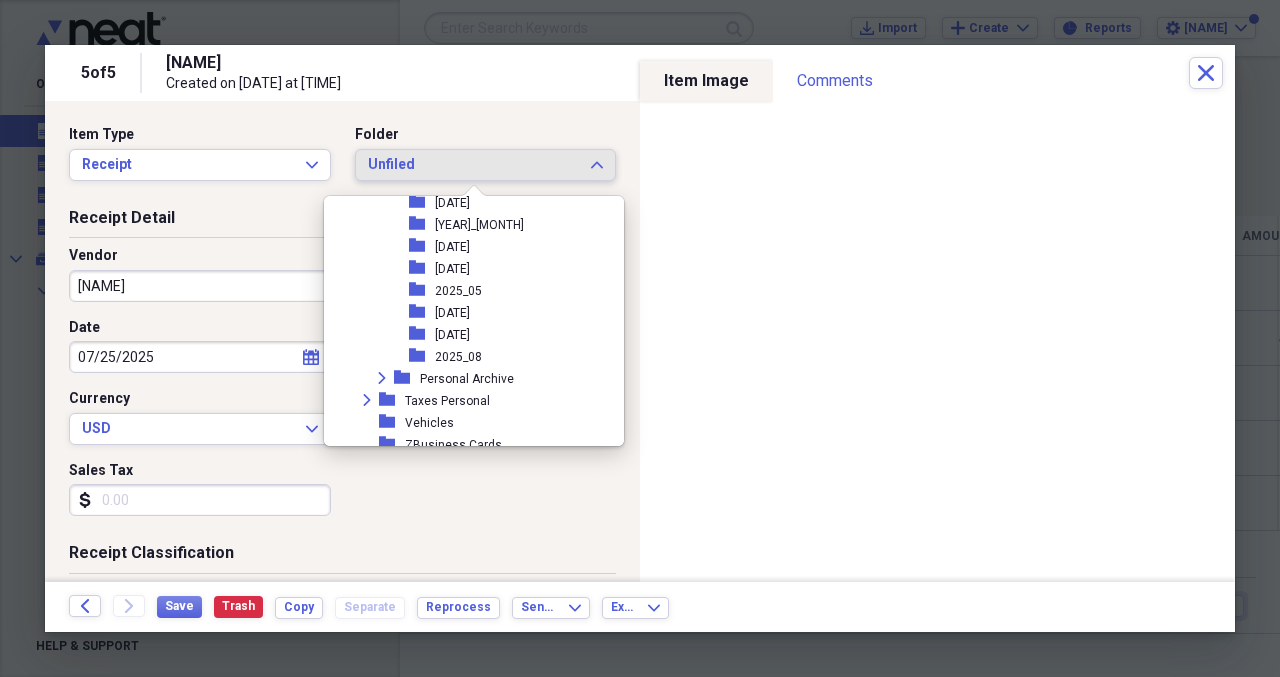 scroll, scrollTop: 714, scrollLeft: 0, axis: vertical 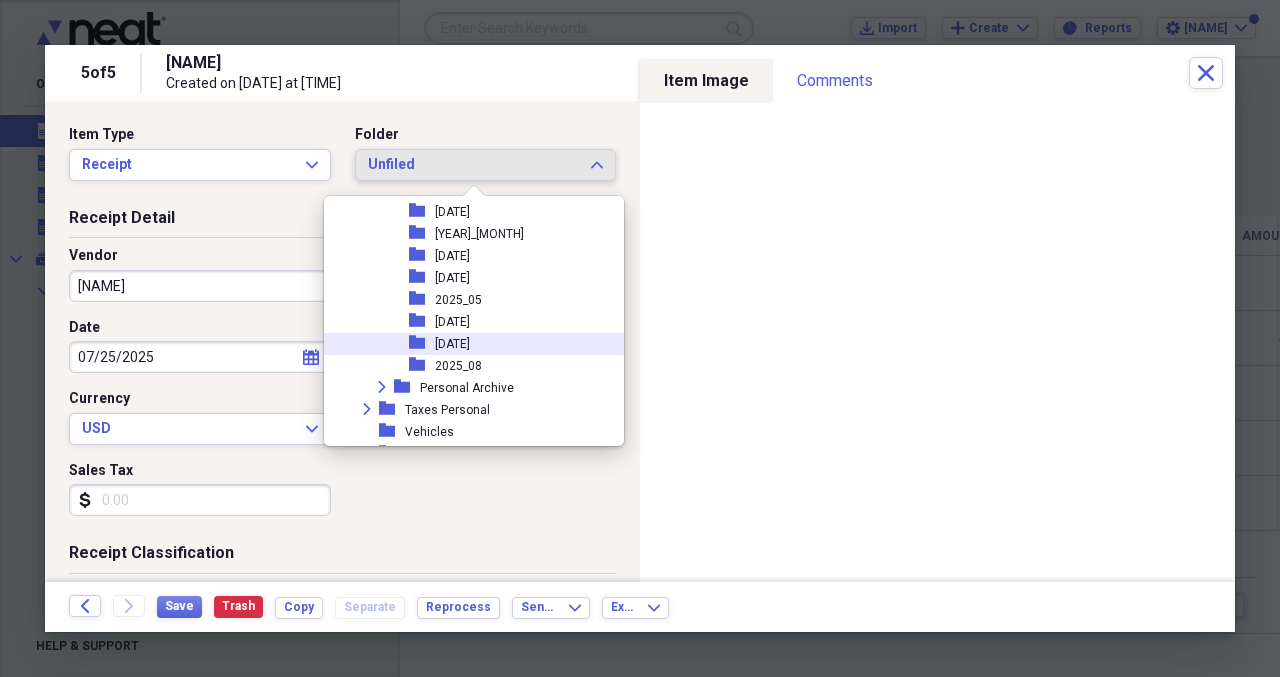click on "[DATE]" at bounding box center [452, 344] 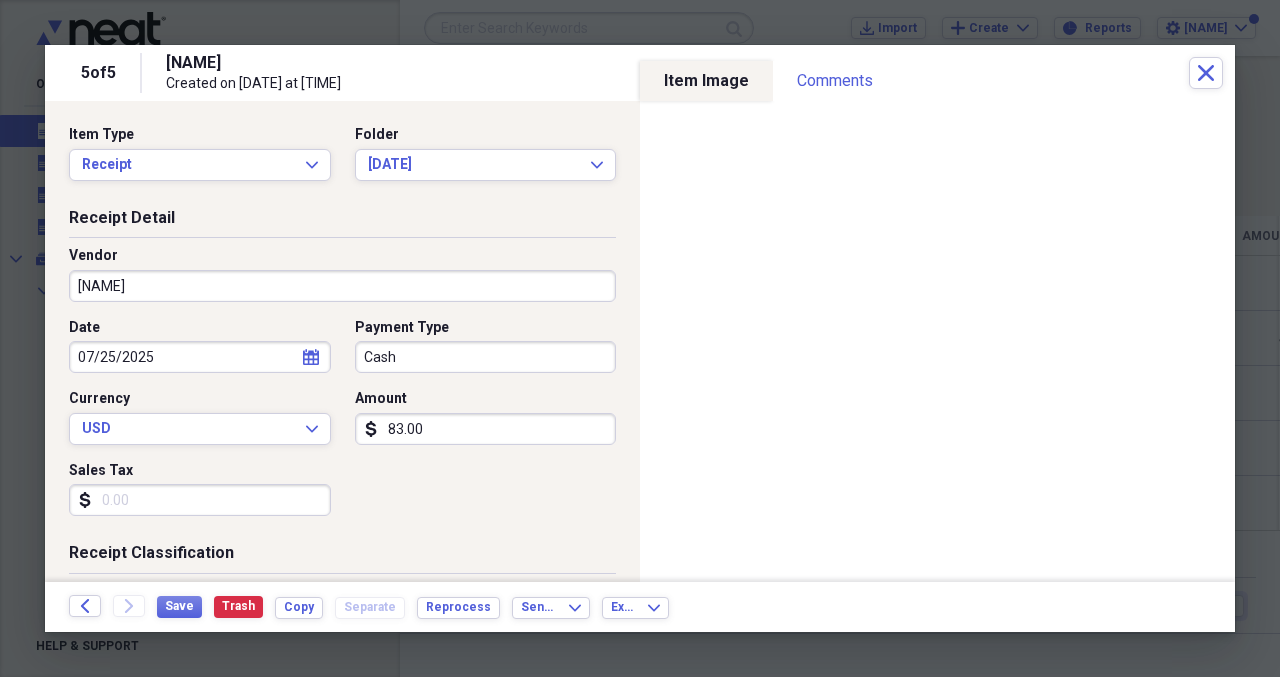 click on "[NAME]" at bounding box center [342, 286] 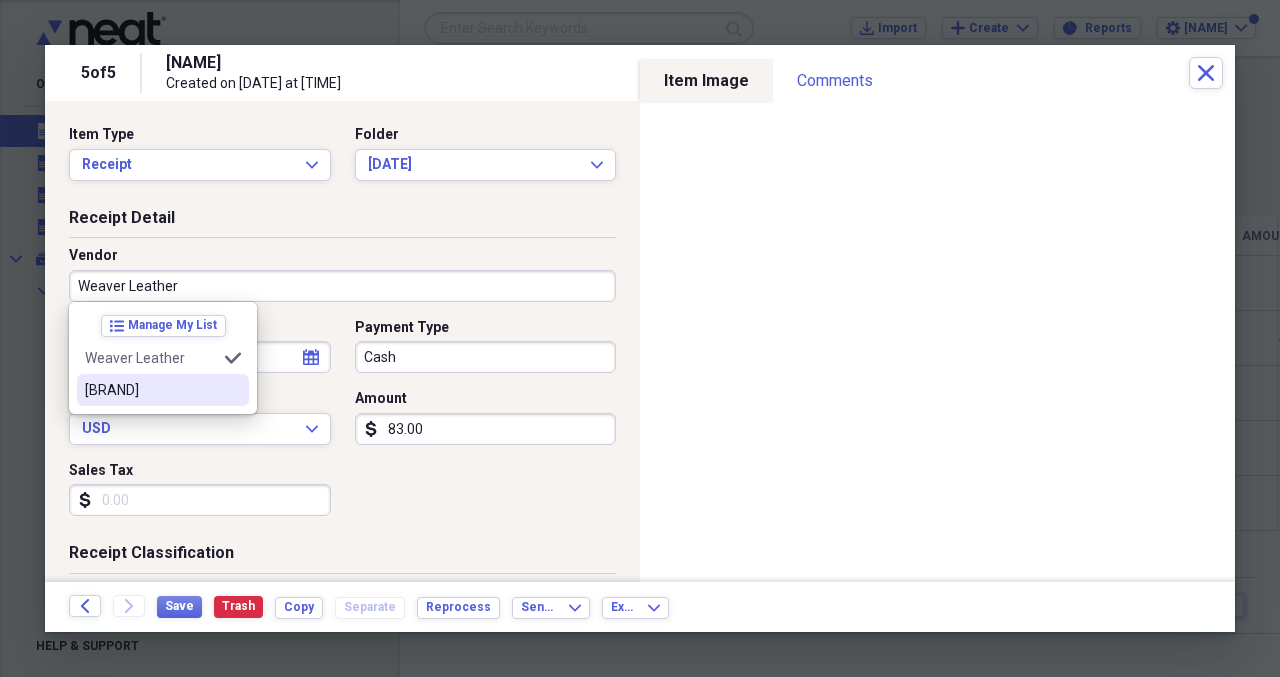 click on "[BRAND]" at bounding box center [151, 390] 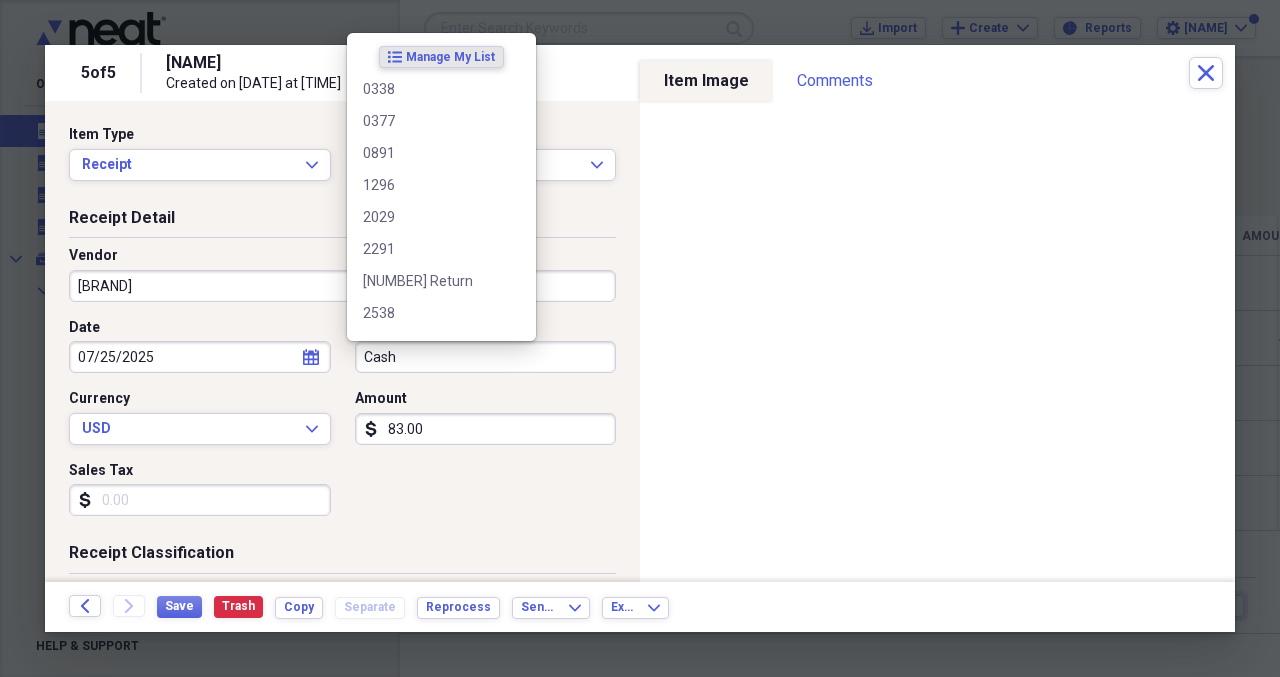 click on "Cash" at bounding box center (486, 357) 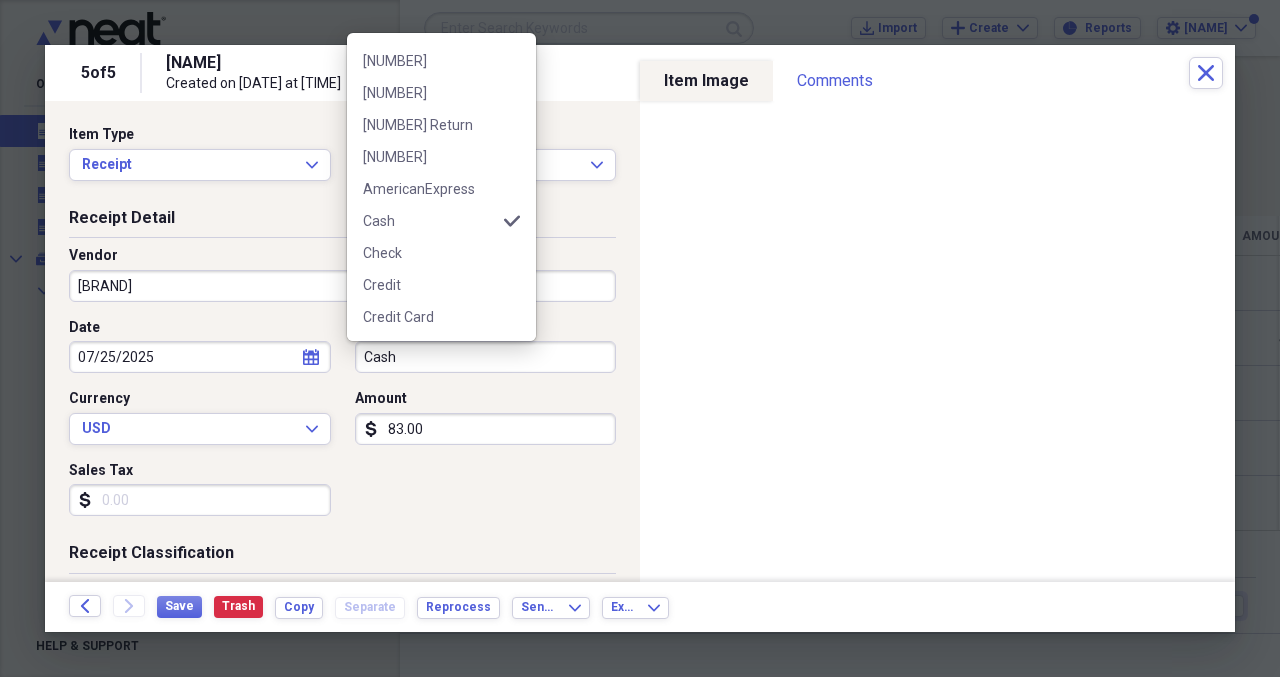 scroll, scrollTop: 800, scrollLeft: 0, axis: vertical 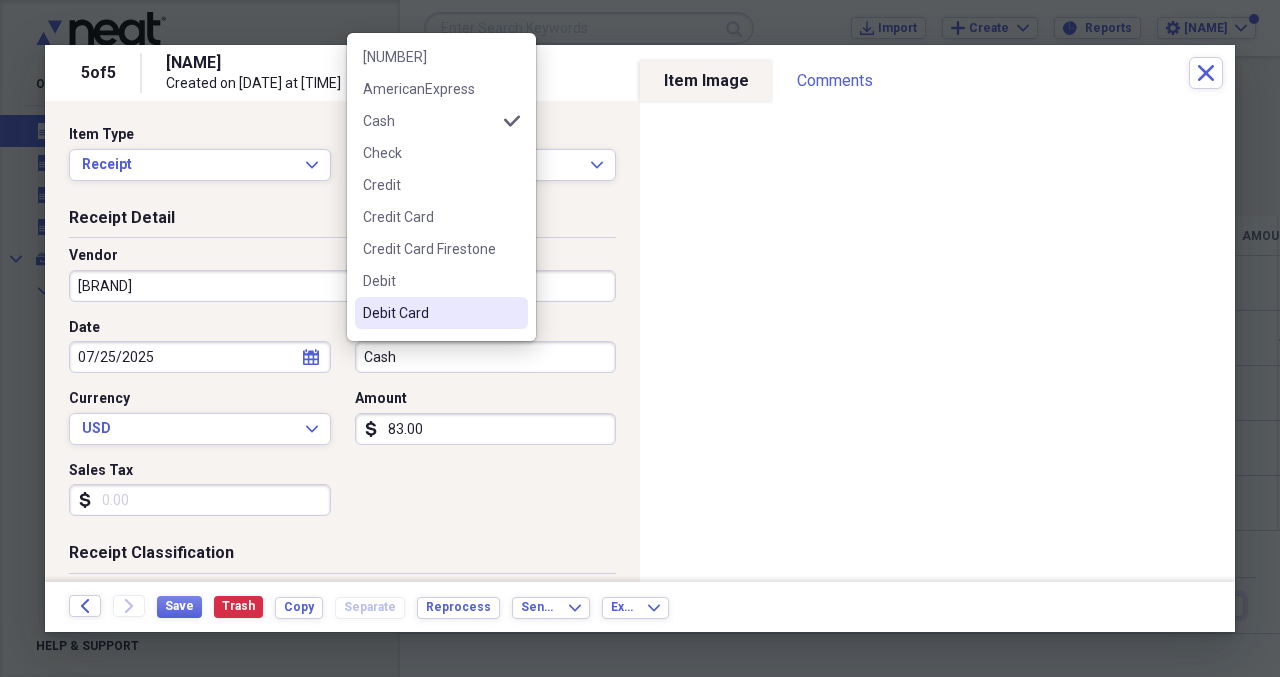 click on "Debit Card" at bounding box center [429, 313] 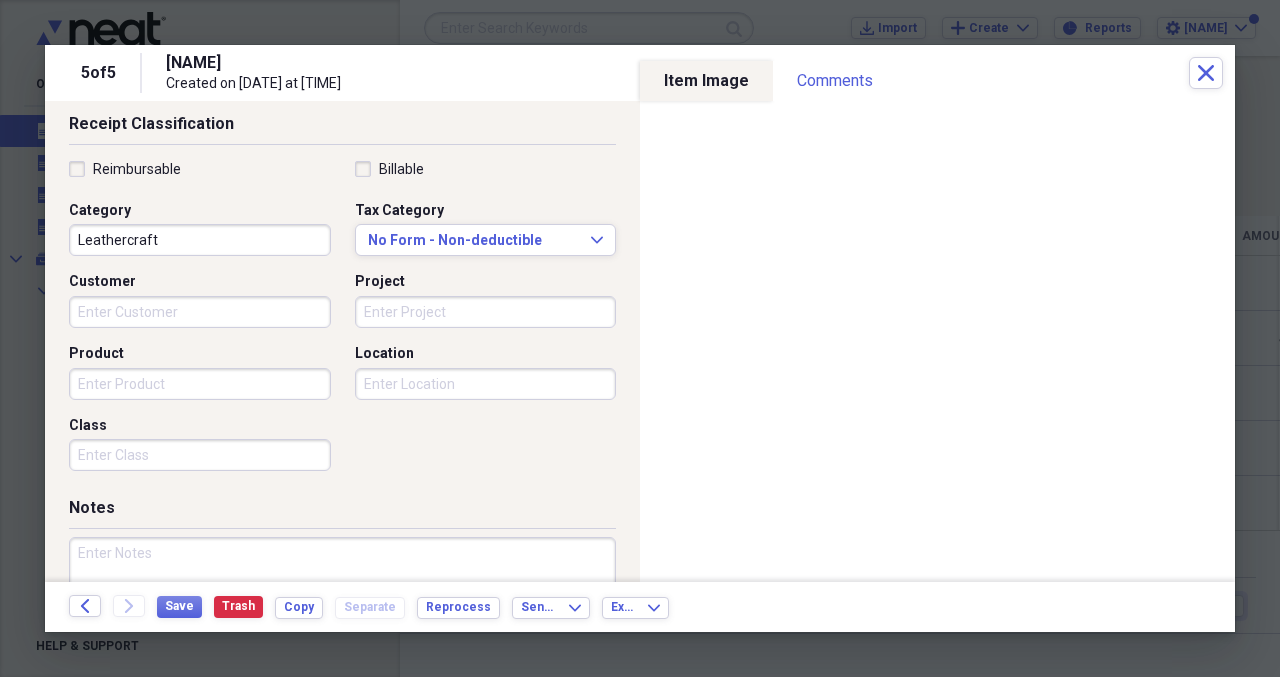 scroll, scrollTop: 500, scrollLeft: 0, axis: vertical 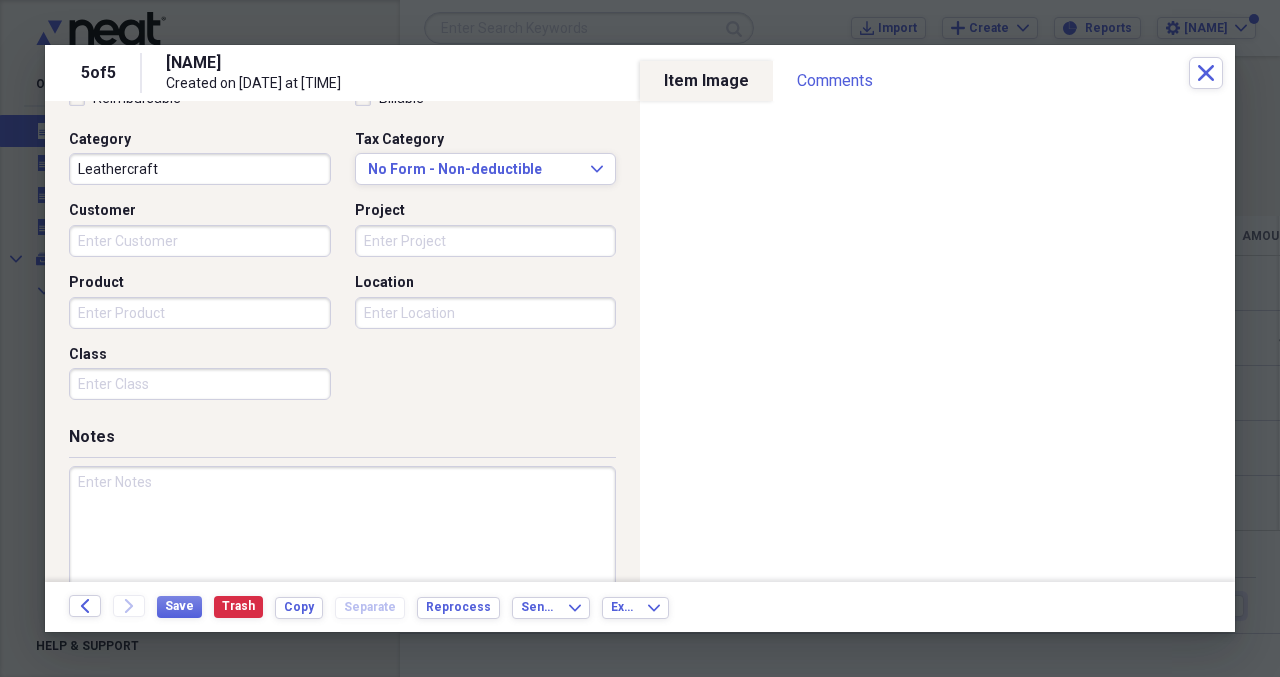 click at bounding box center [342, 531] 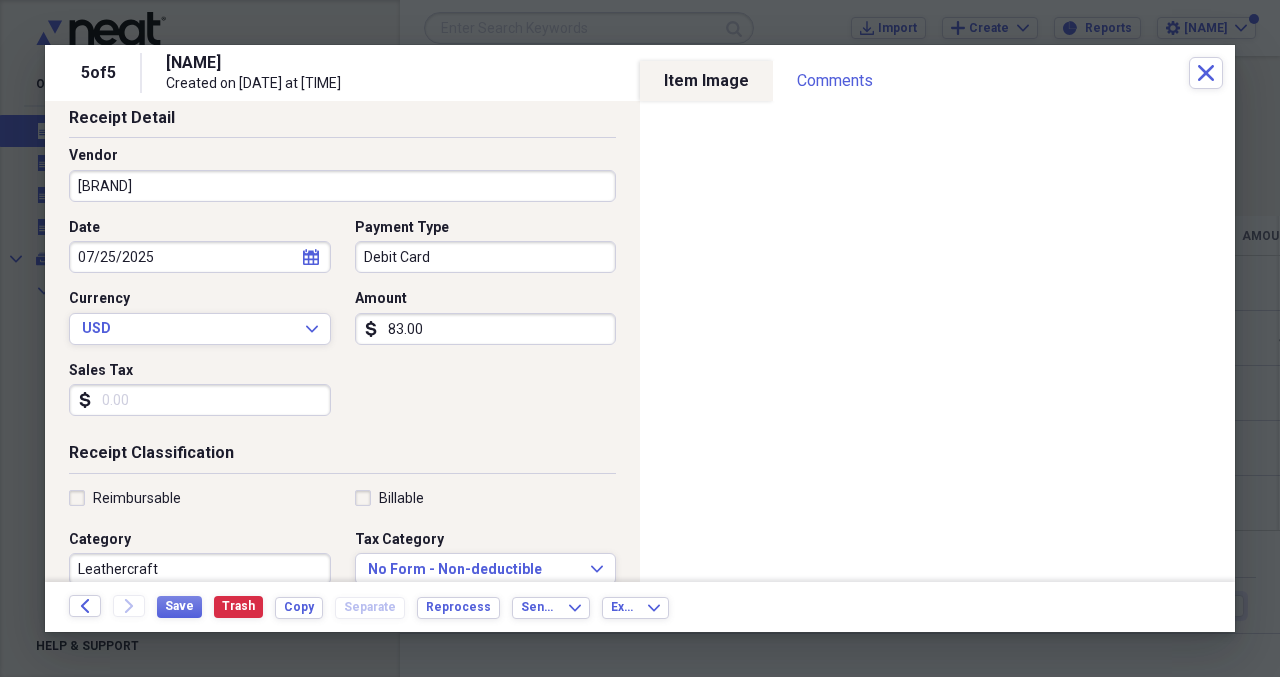 scroll, scrollTop: 100, scrollLeft: 0, axis: vertical 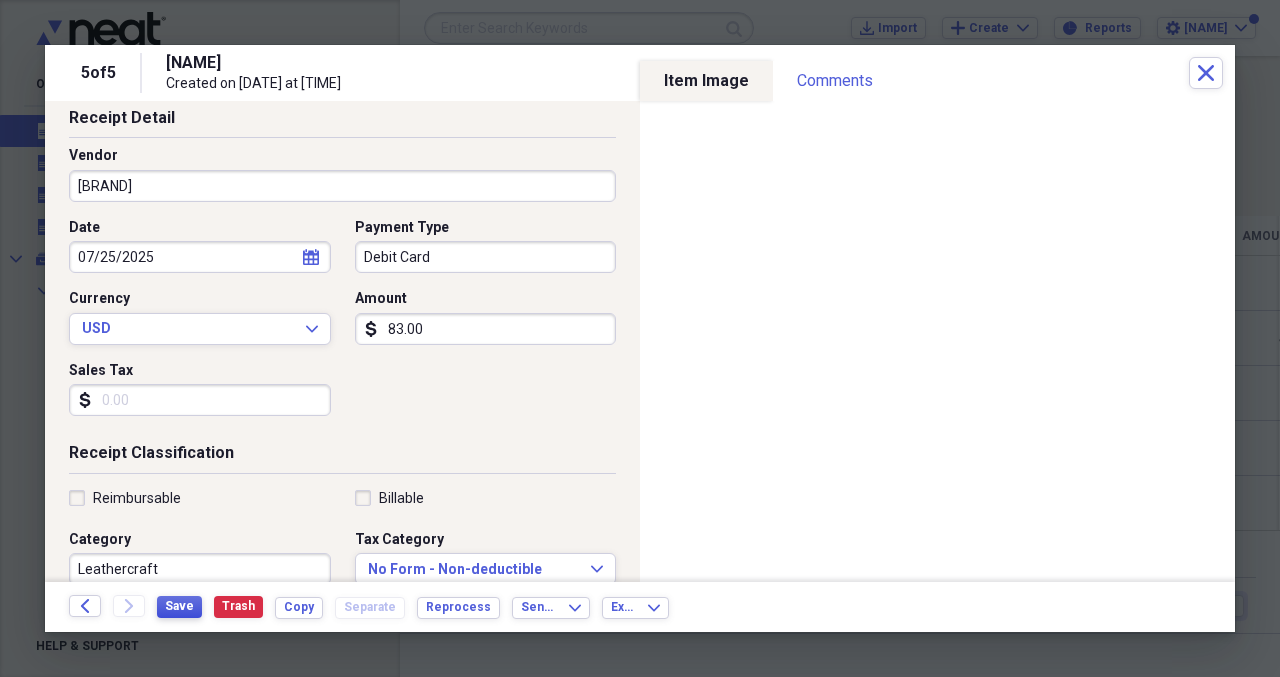type on "Edge roller and dyes" 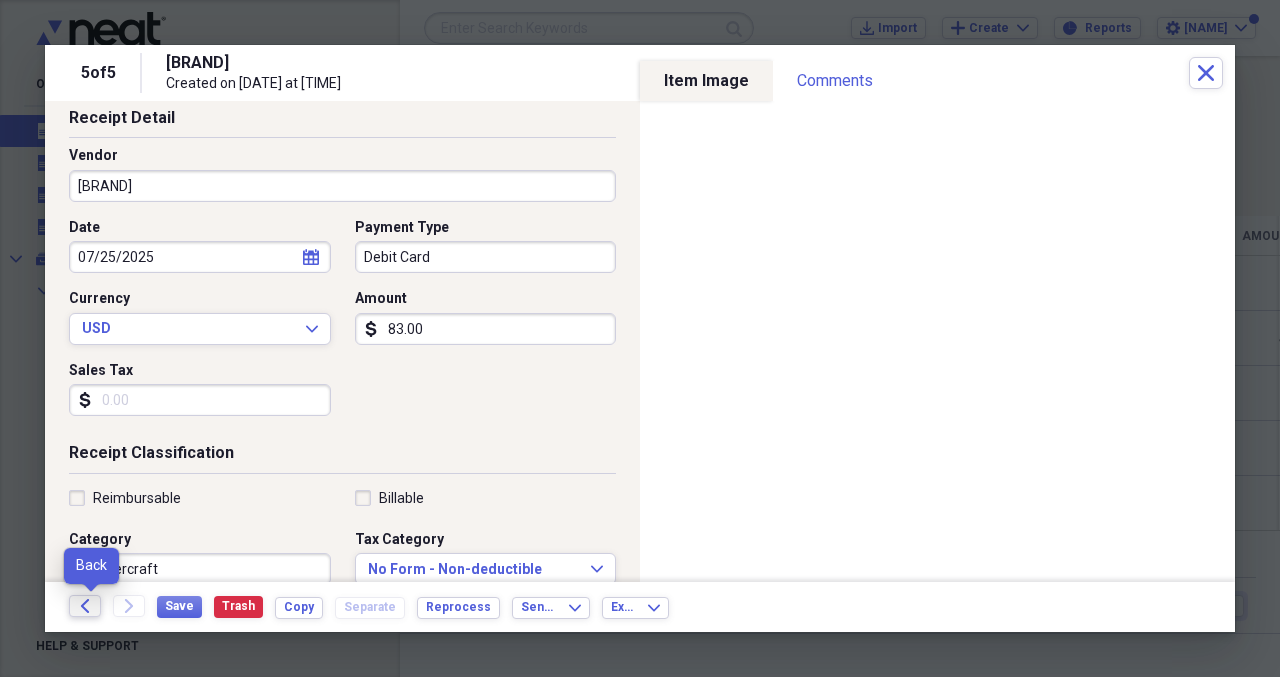 click on "Back" 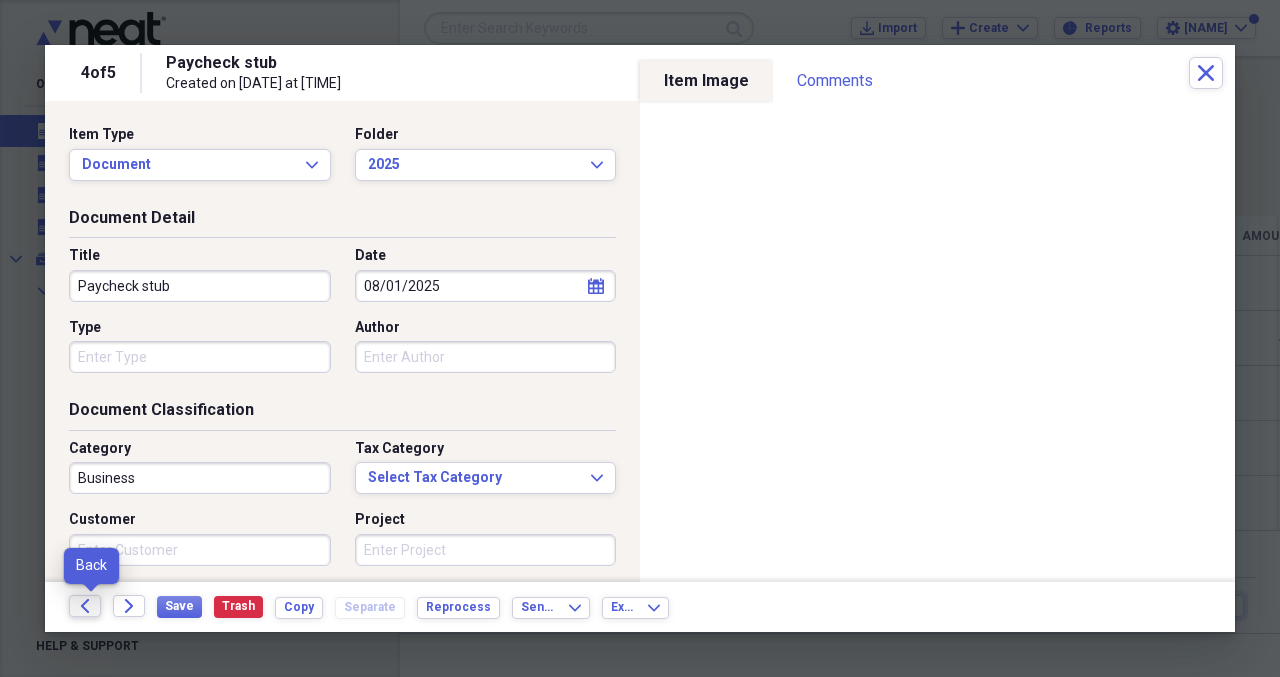 click on "Back" 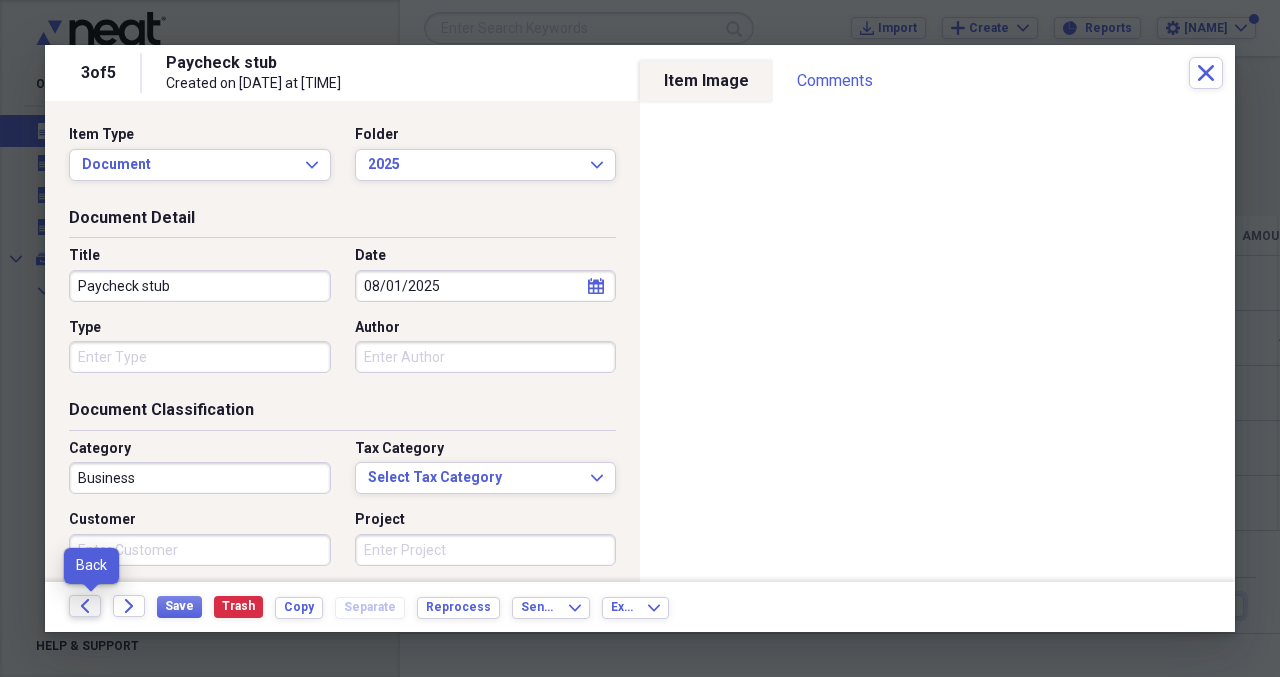click on "Back" 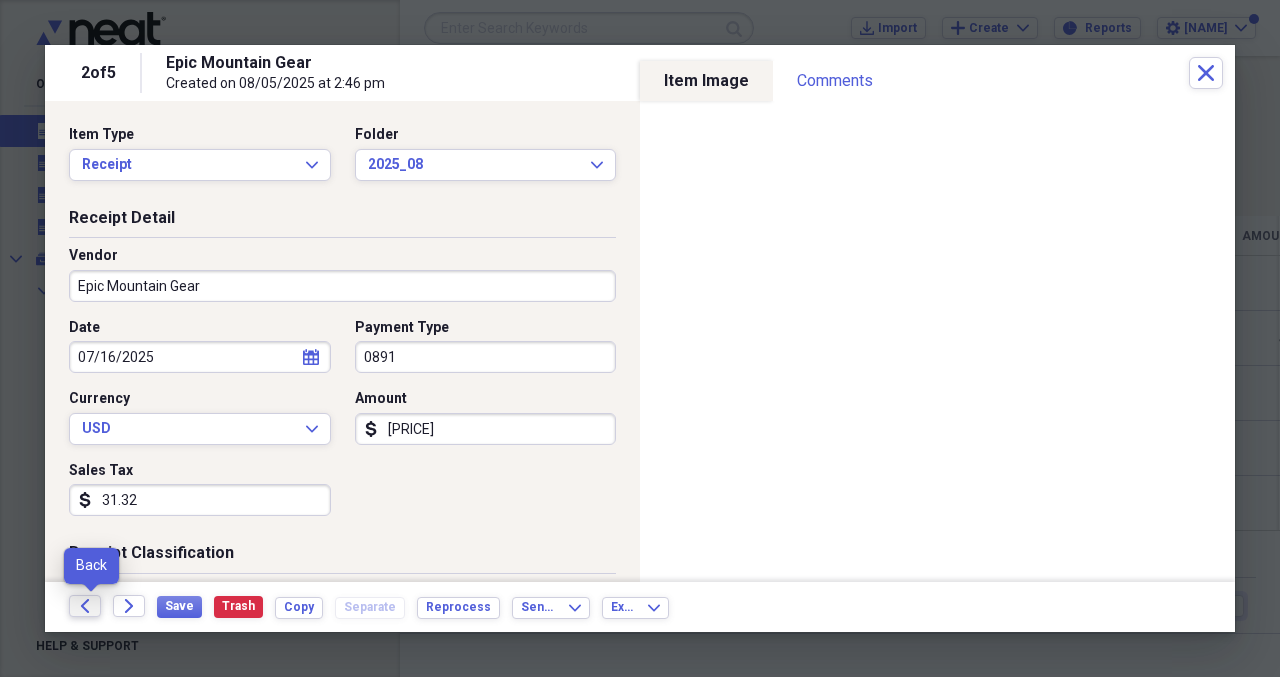 click on "Back" 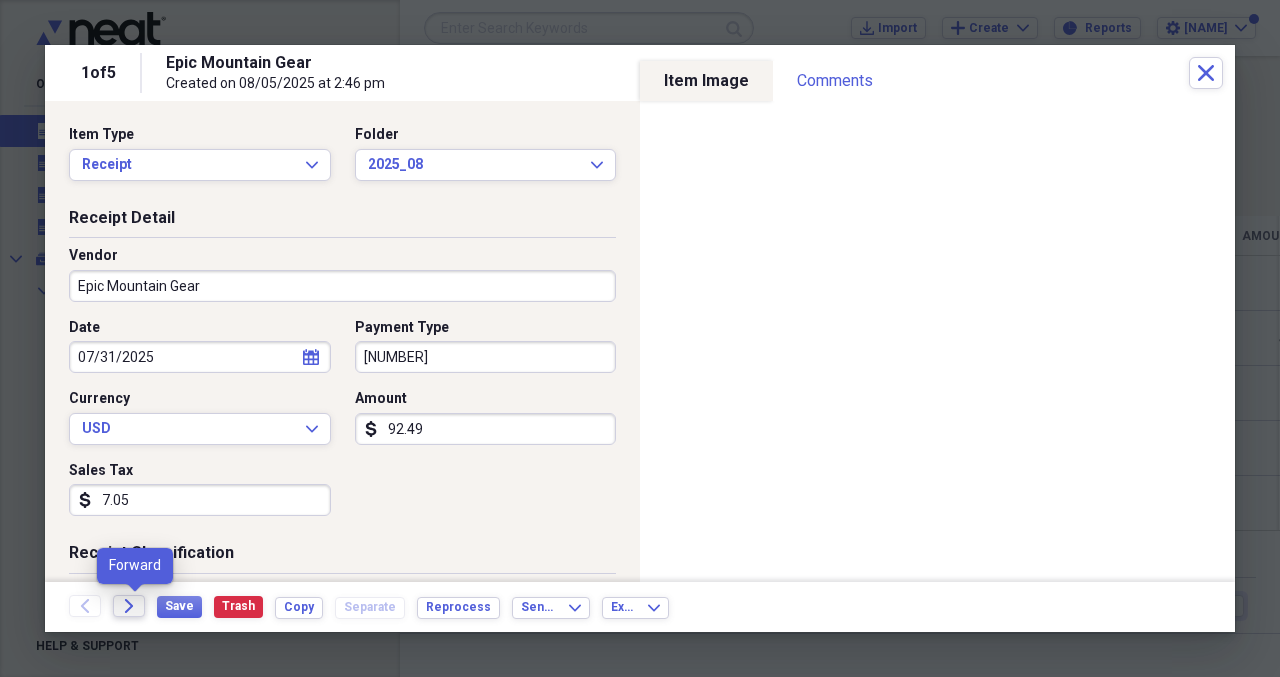 click 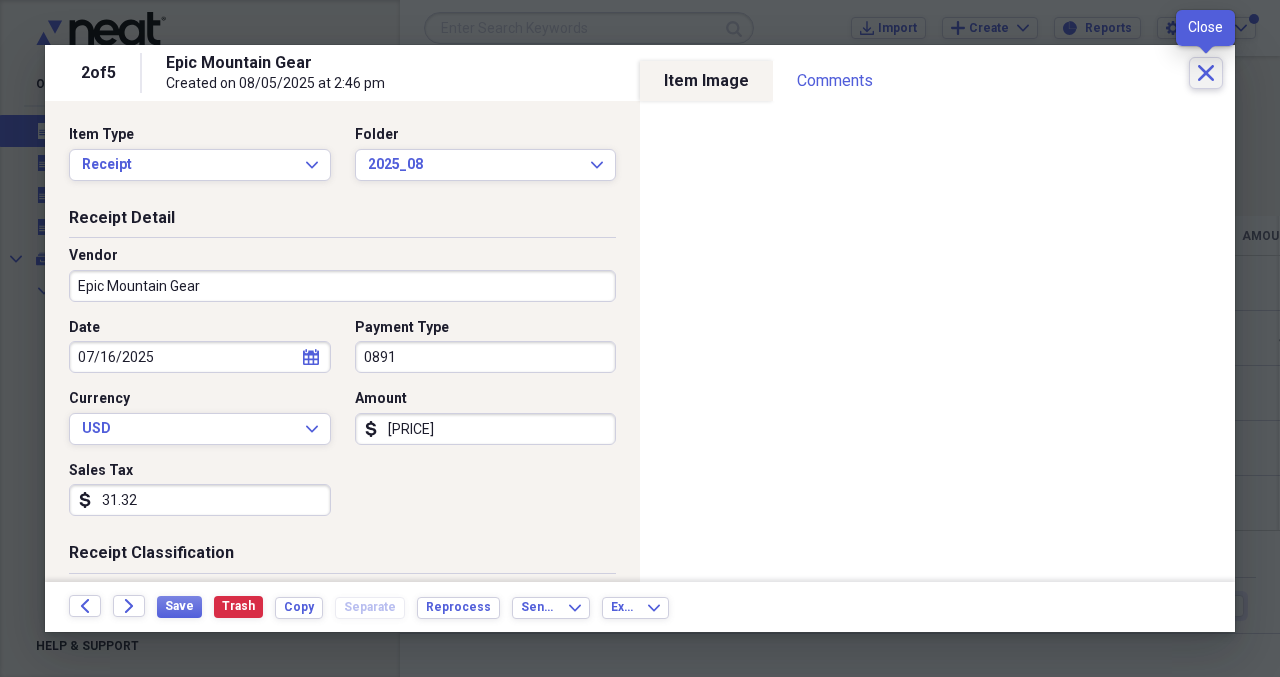 click on "Close" 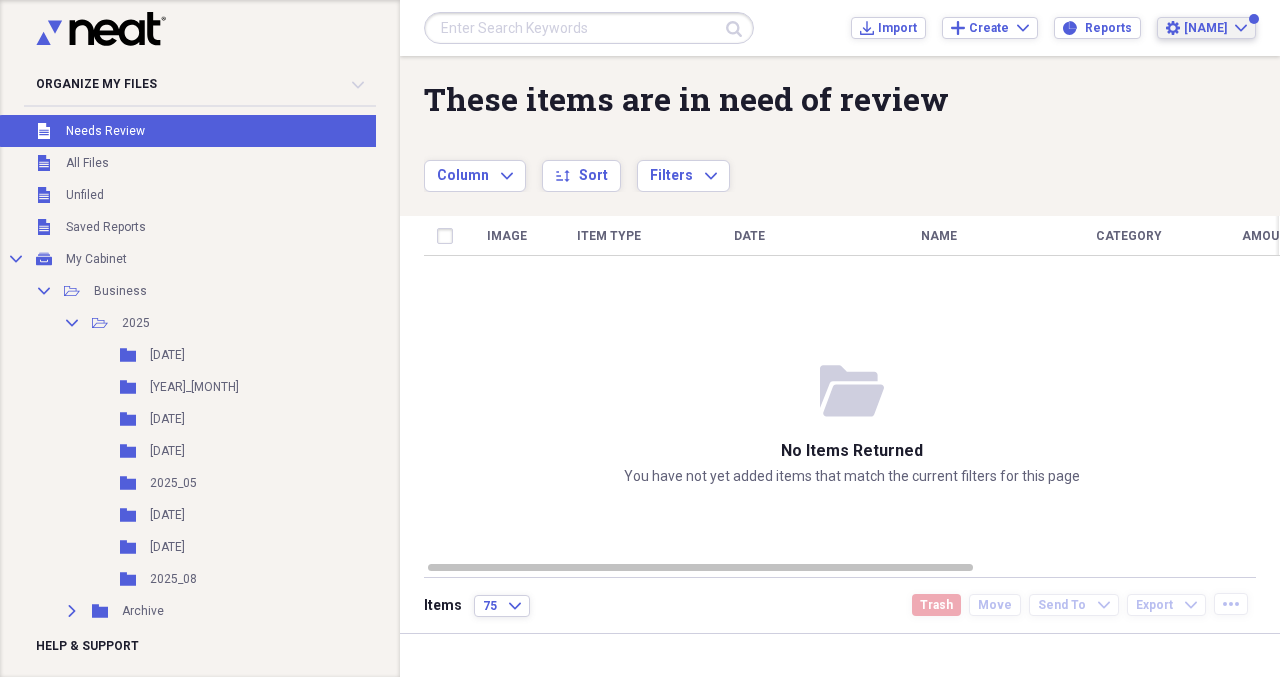 click on "[NAME]" at bounding box center (1205, 28) 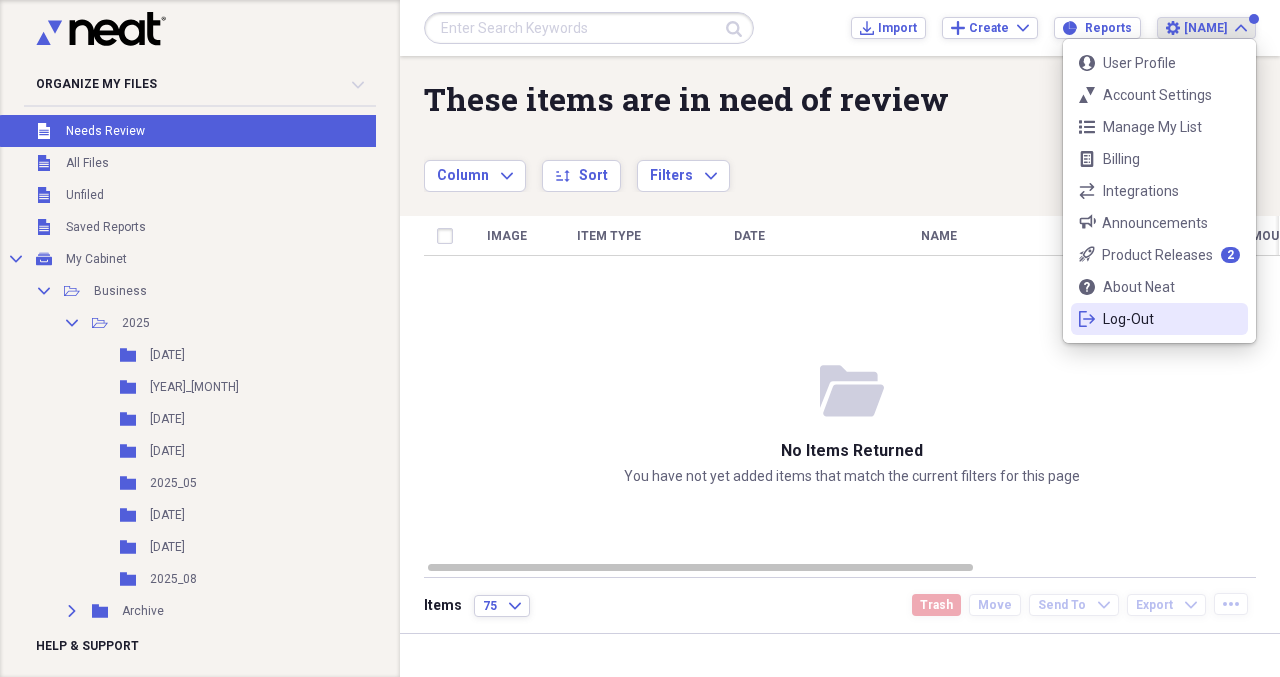 click on "logout Log-Out" at bounding box center [1159, 319] 